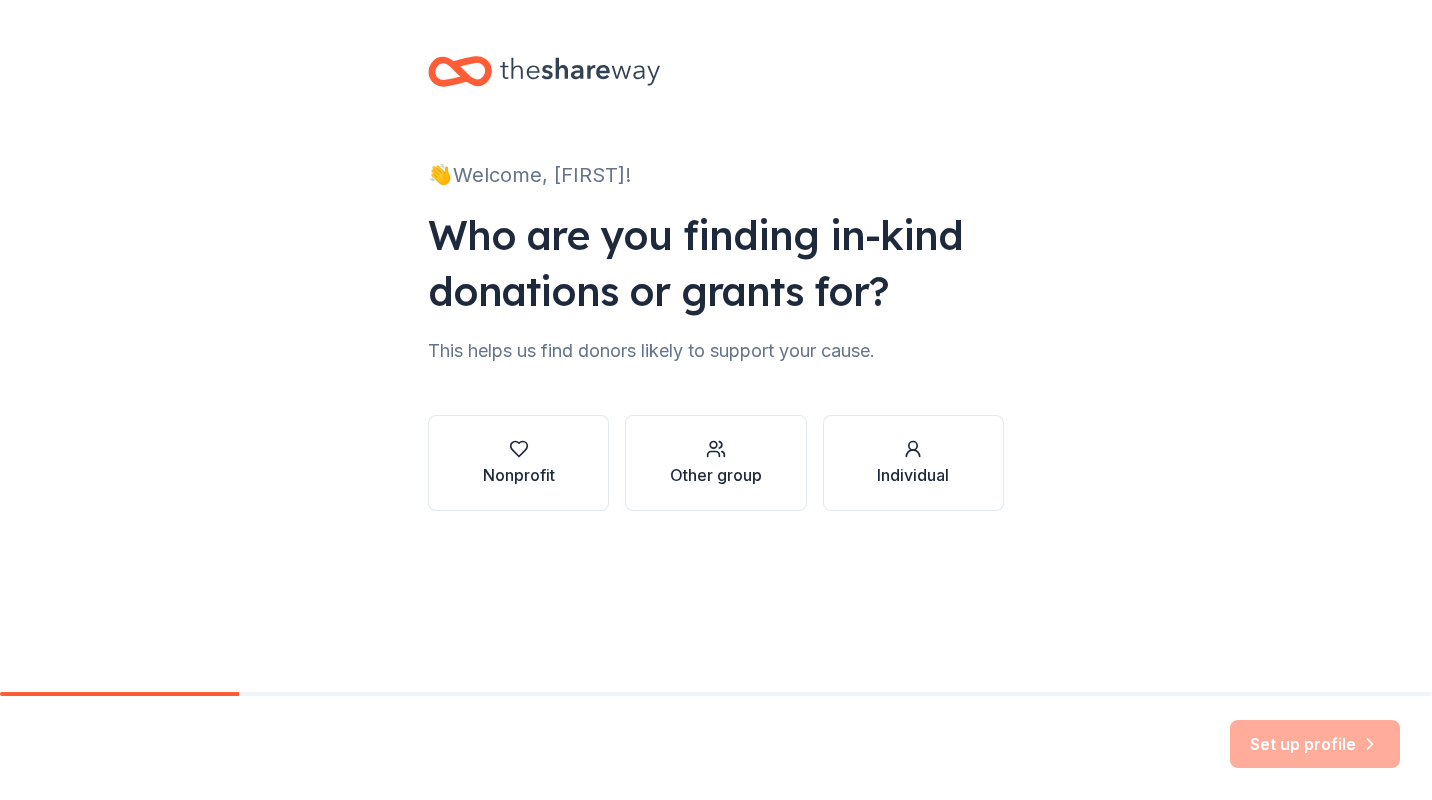 scroll, scrollTop: 0, scrollLeft: 0, axis: both 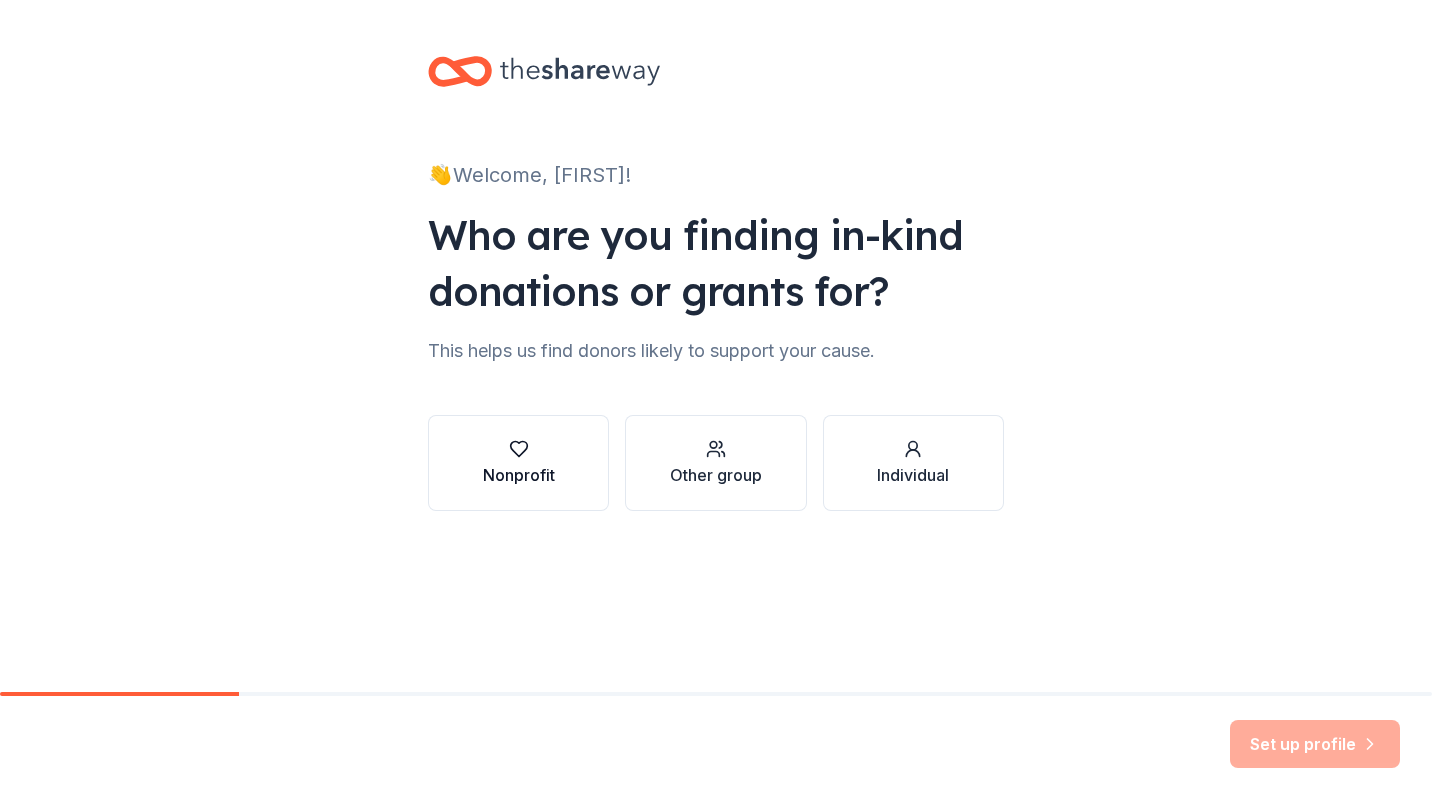 click at bounding box center (519, 449) 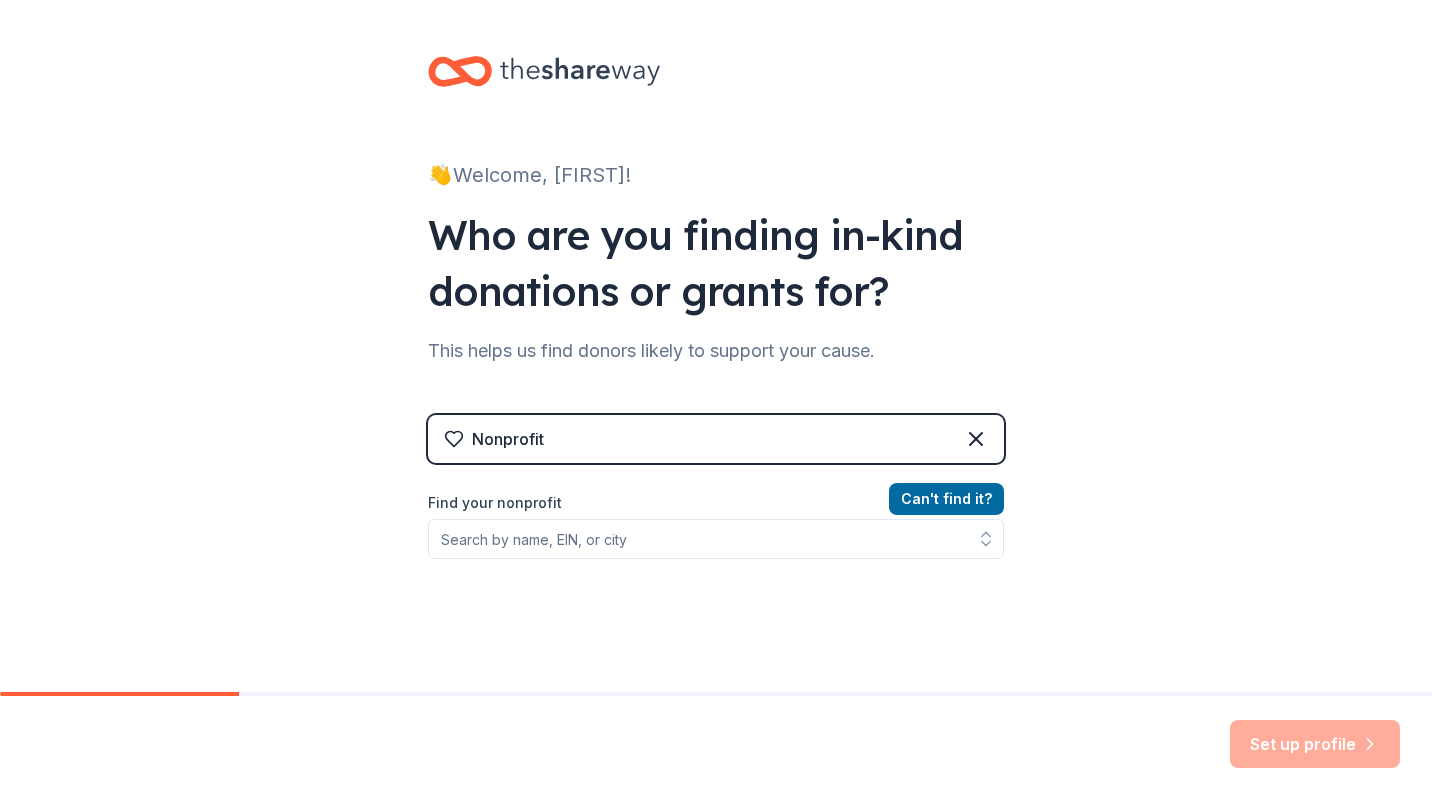 click on "Nonprofit" at bounding box center (508, 439) 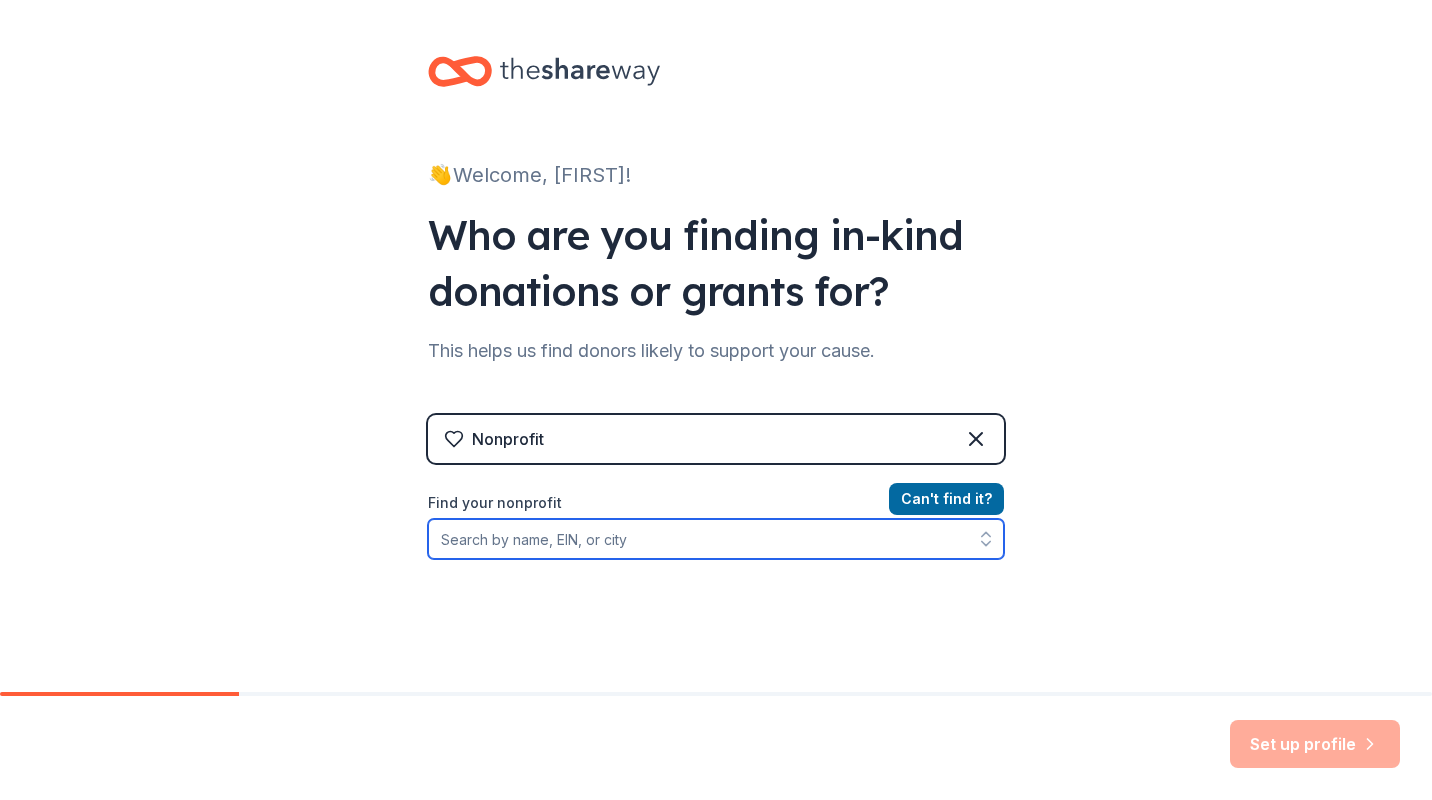 click on "Find your nonprofit" at bounding box center (716, 539) 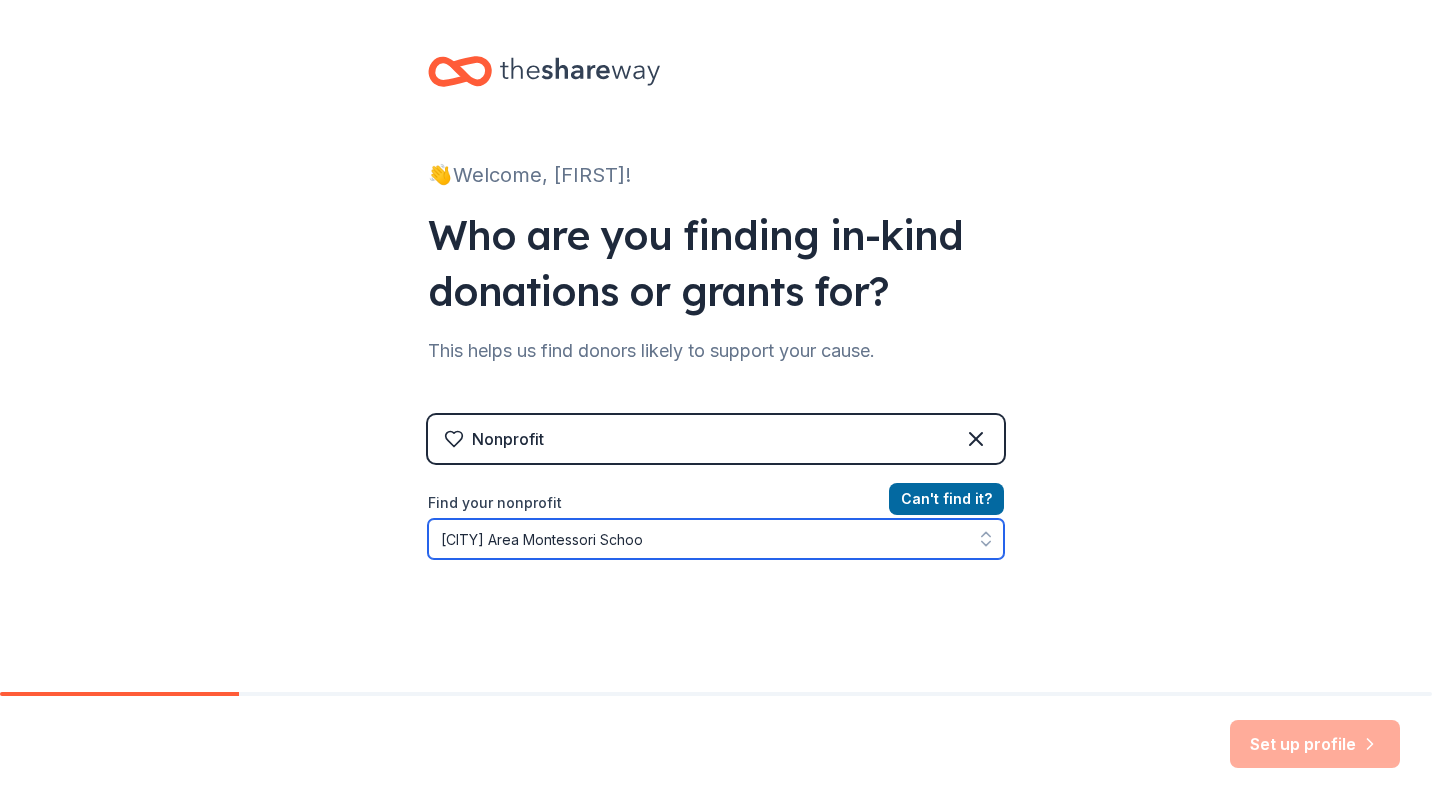 type on "[CITY] Area Montessori School" 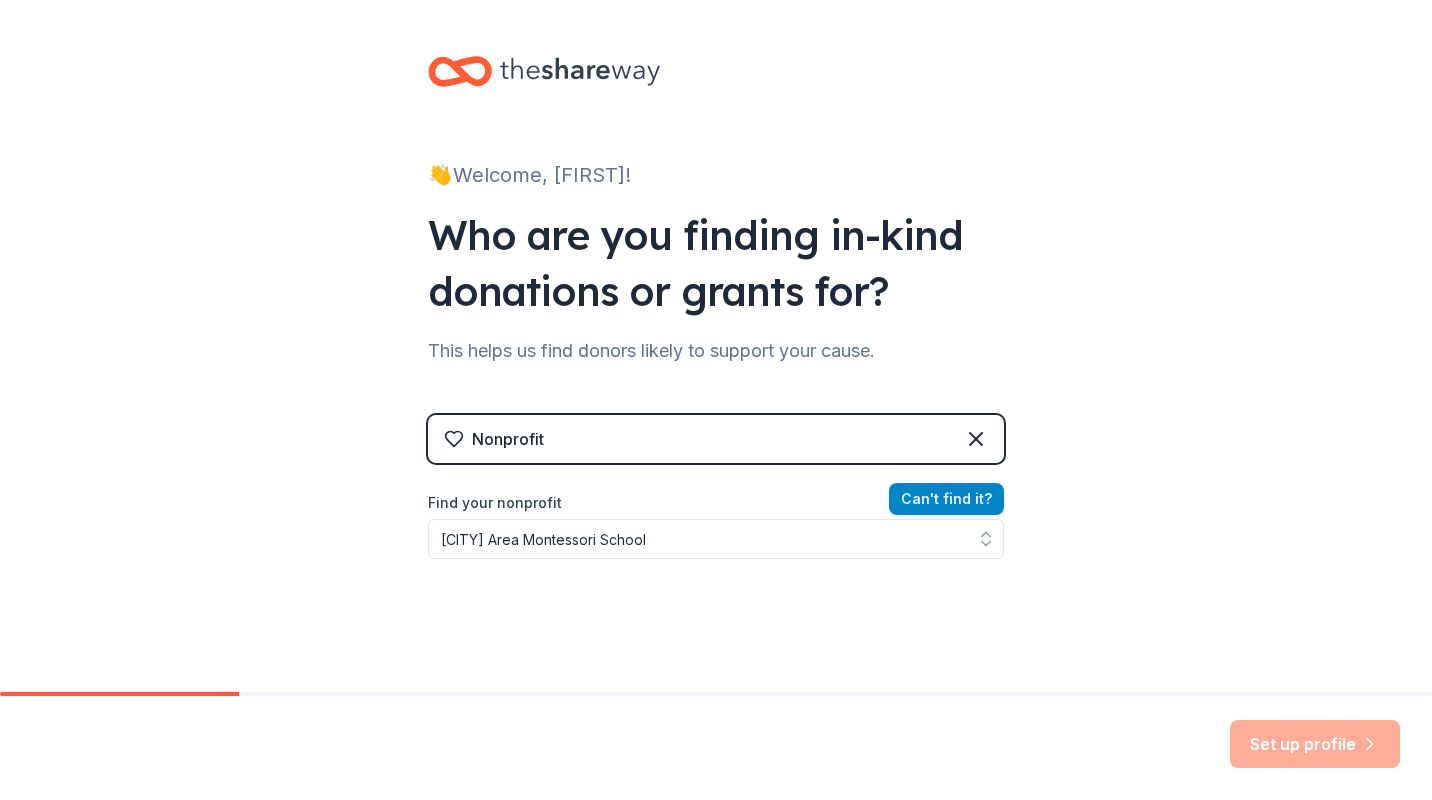 click on "Can ' t find it?" at bounding box center (946, 499) 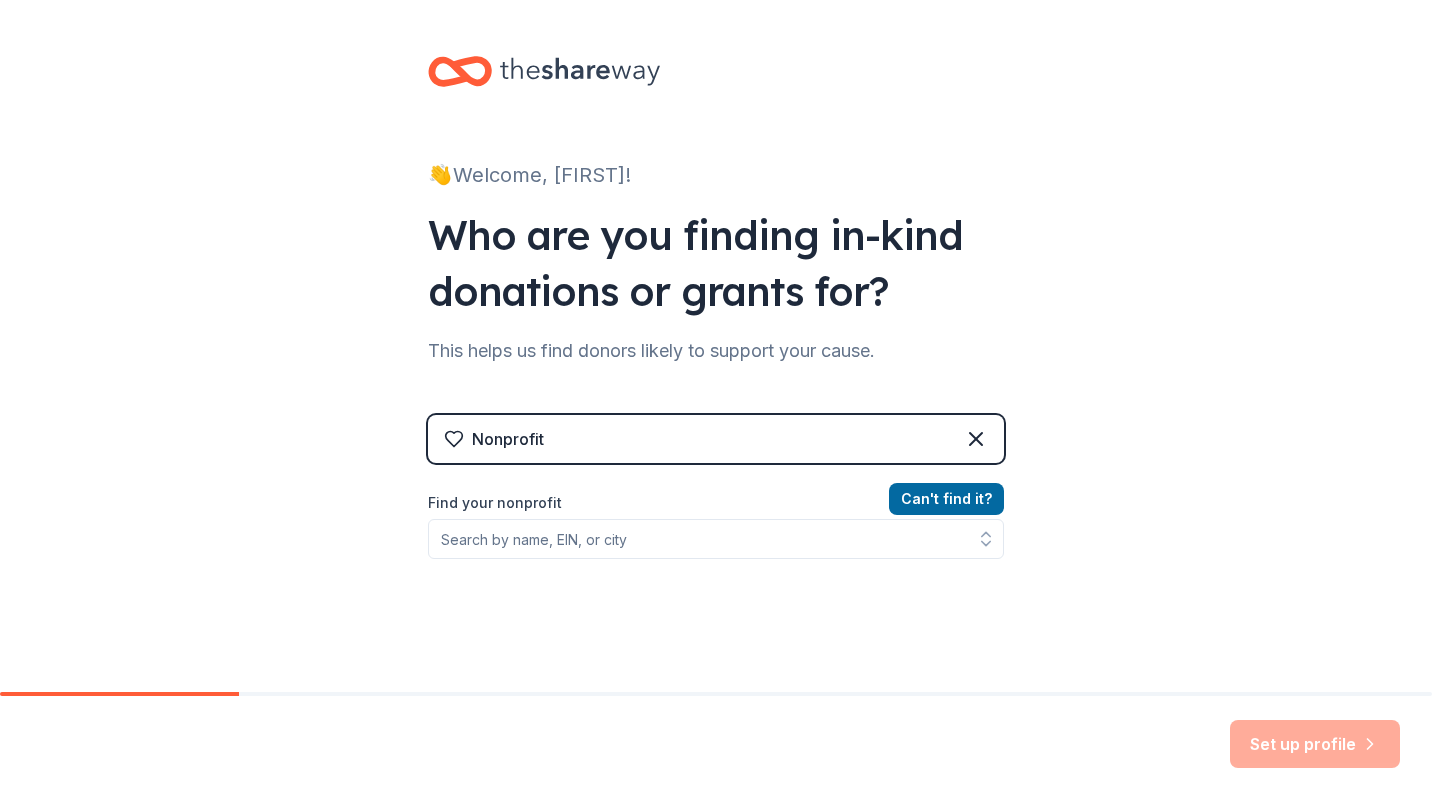 click on "Nonprofit" at bounding box center [716, 439] 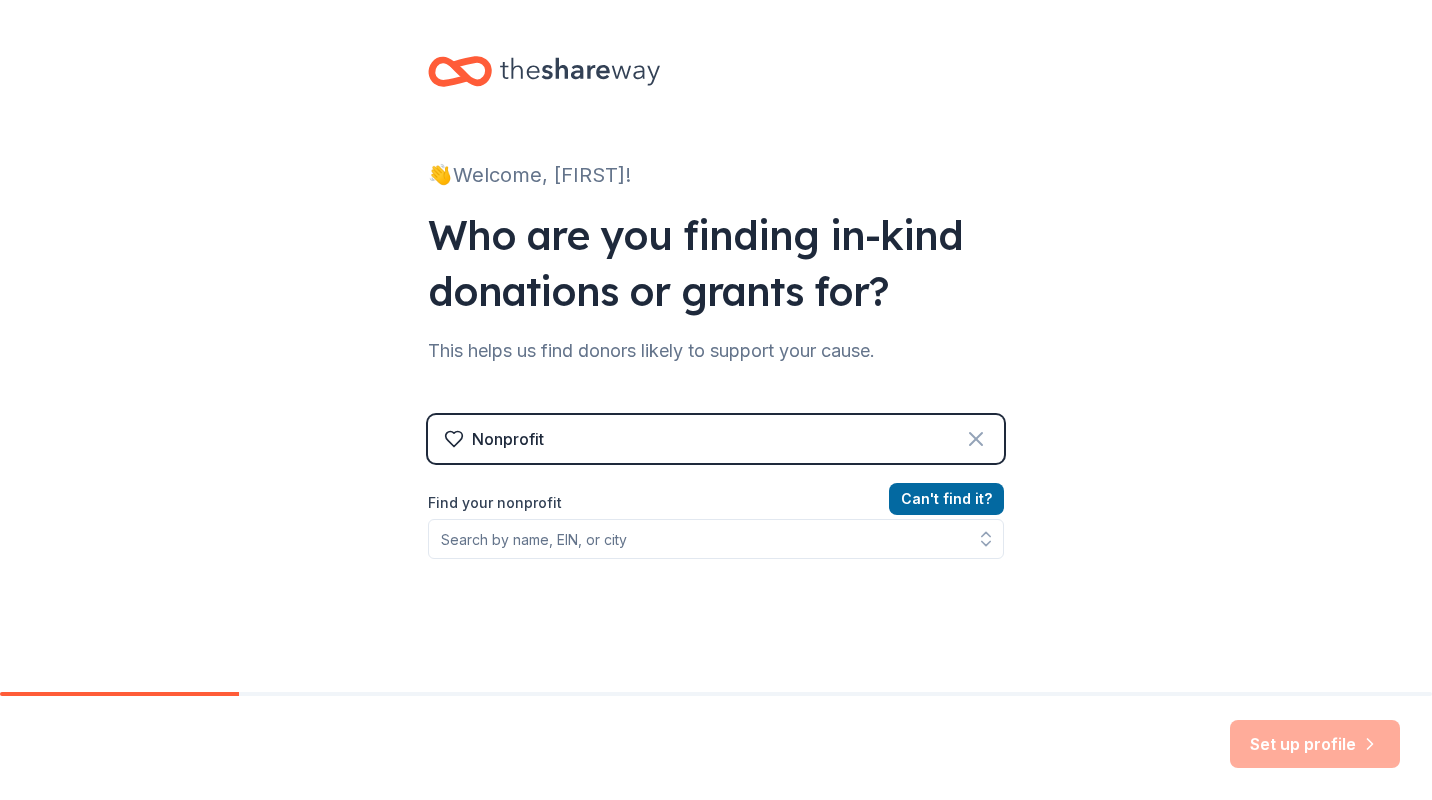 click 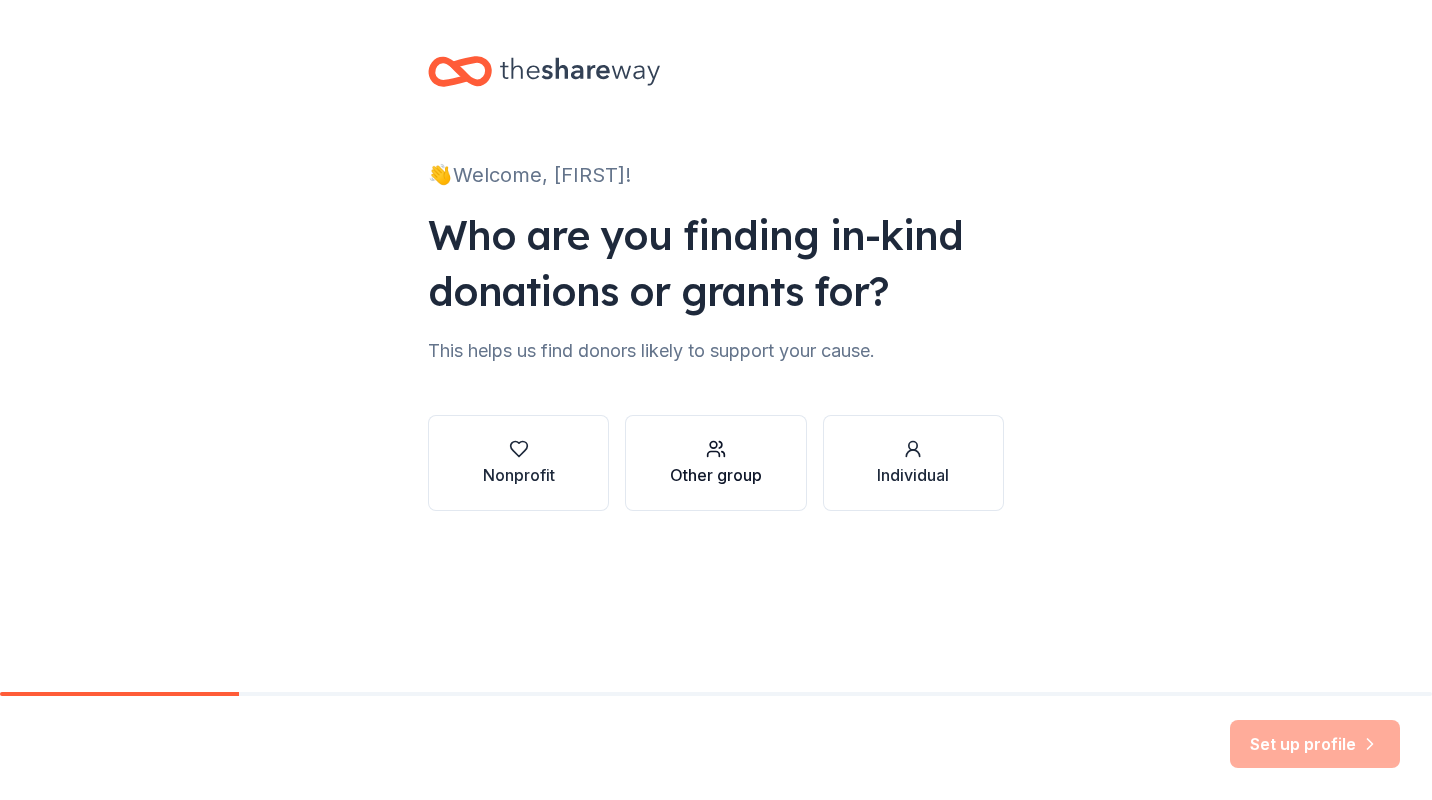 click at bounding box center (716, 449) 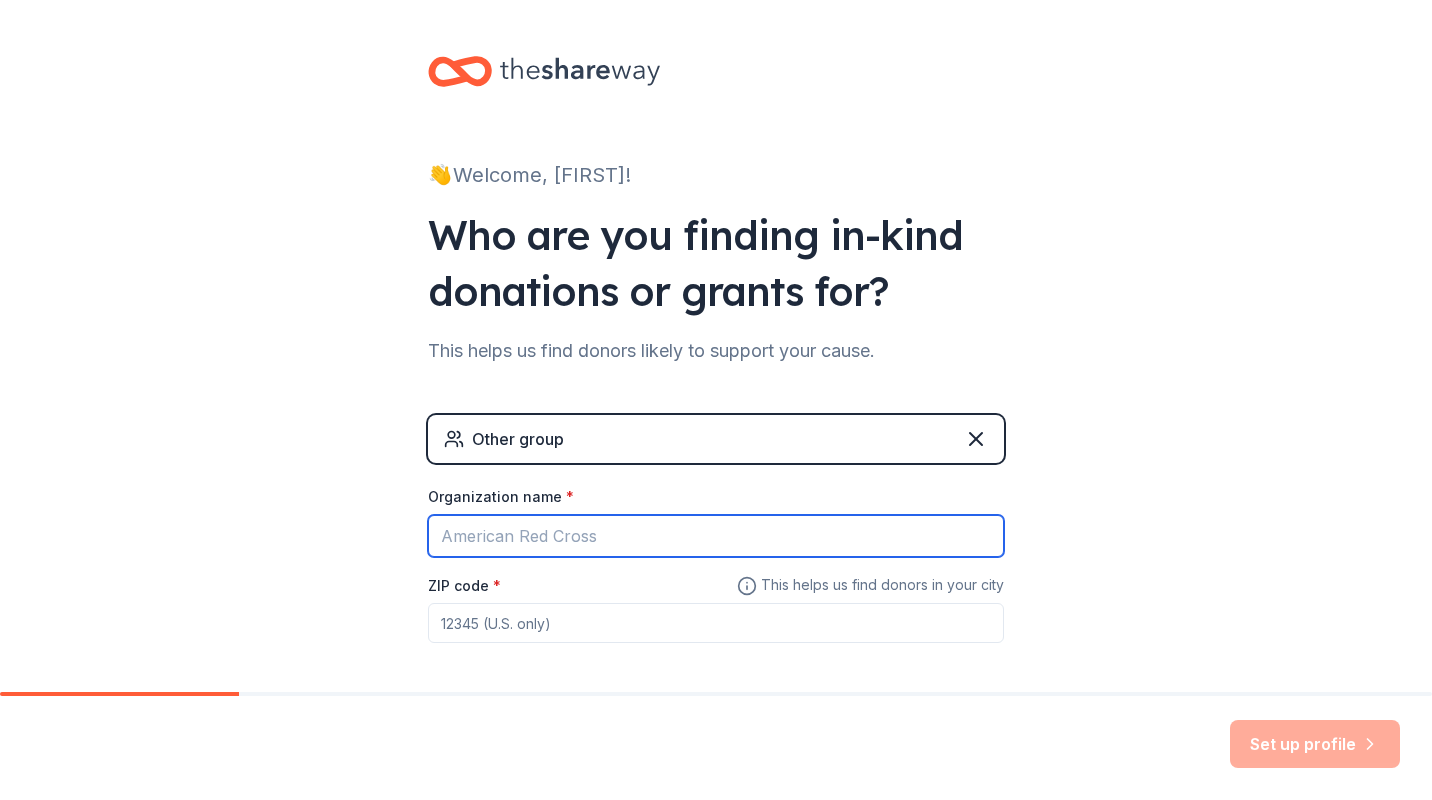 click on "Organization name *" at bounding box center [716, 536] 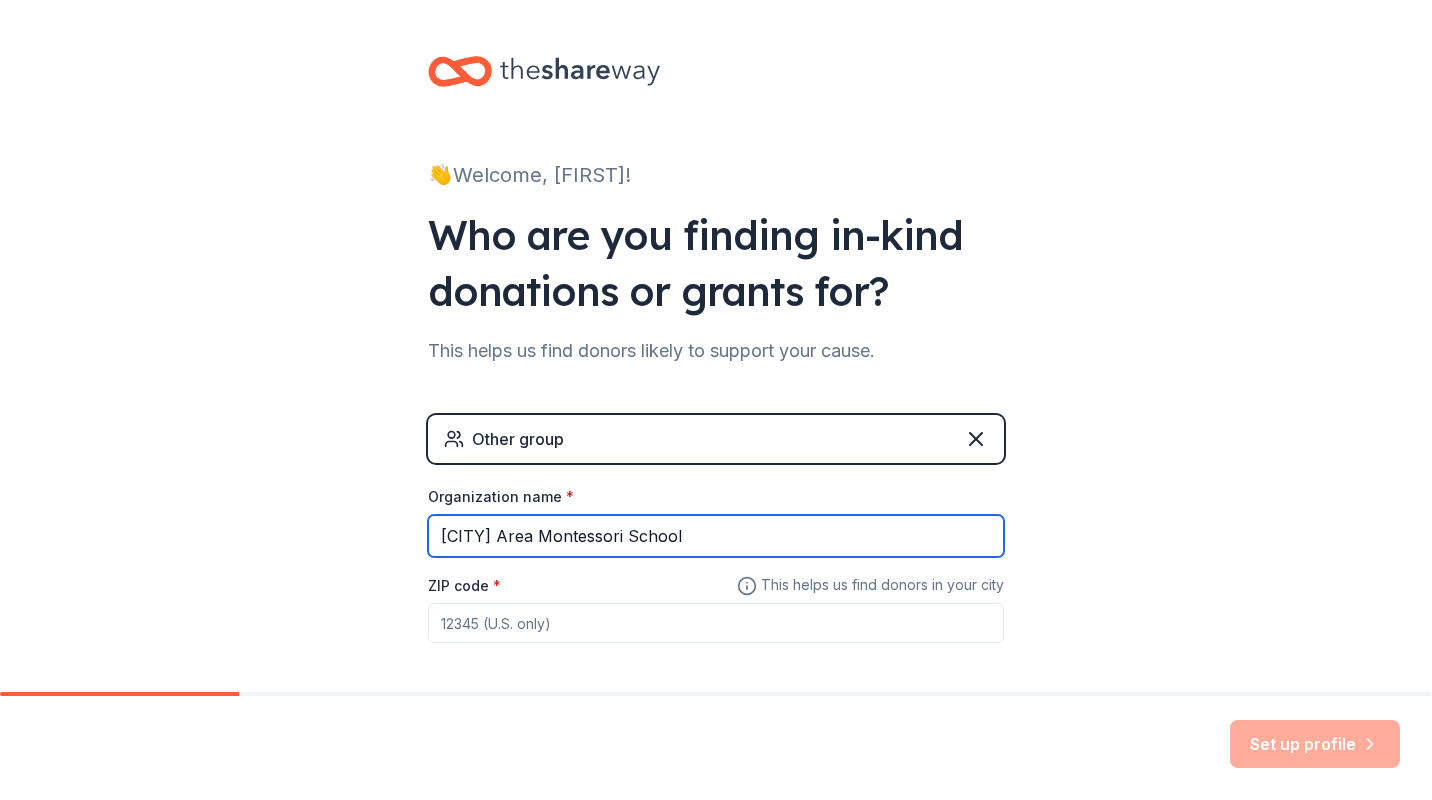 type on "[CITY] Area Montessori School" 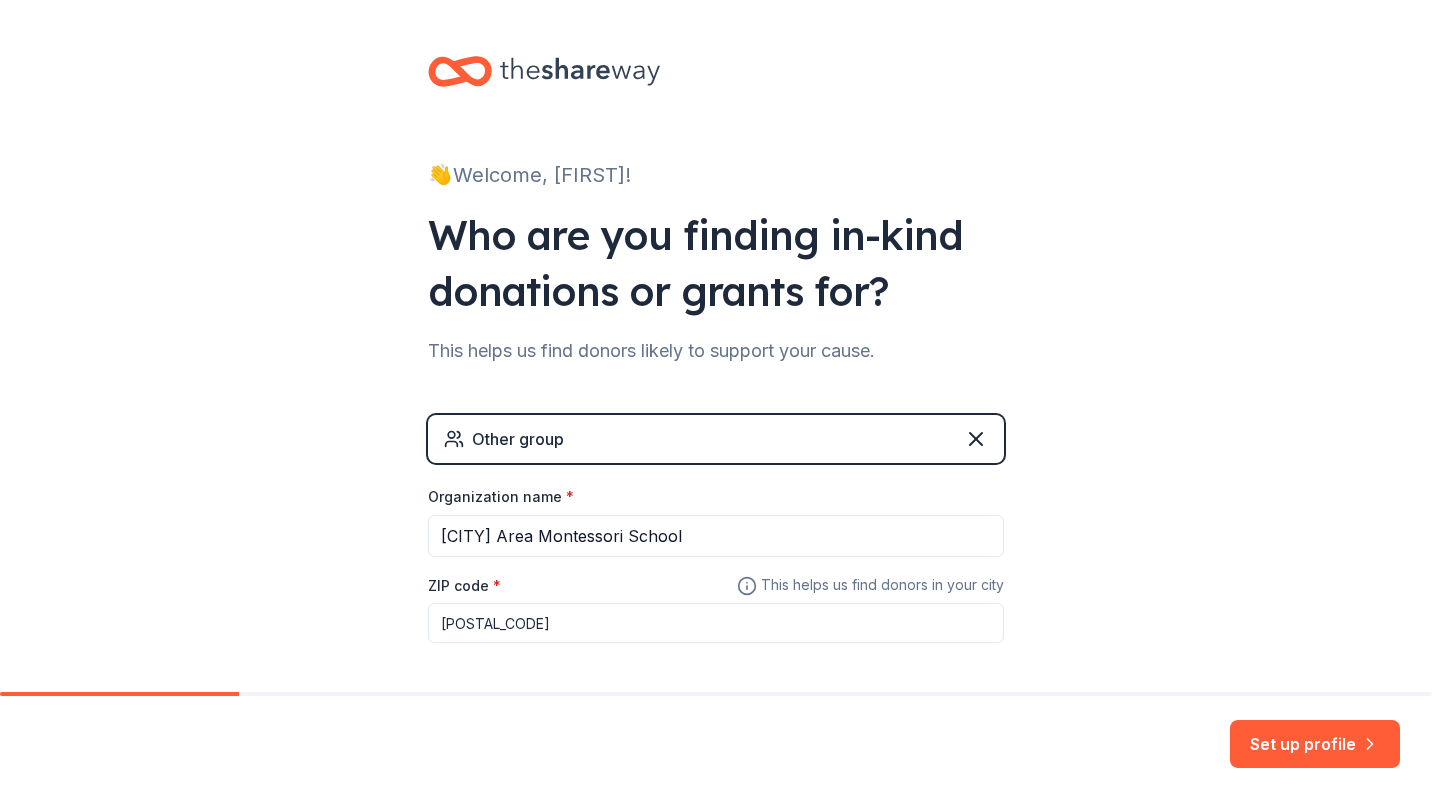 type on "[POSTAL_CODE]" 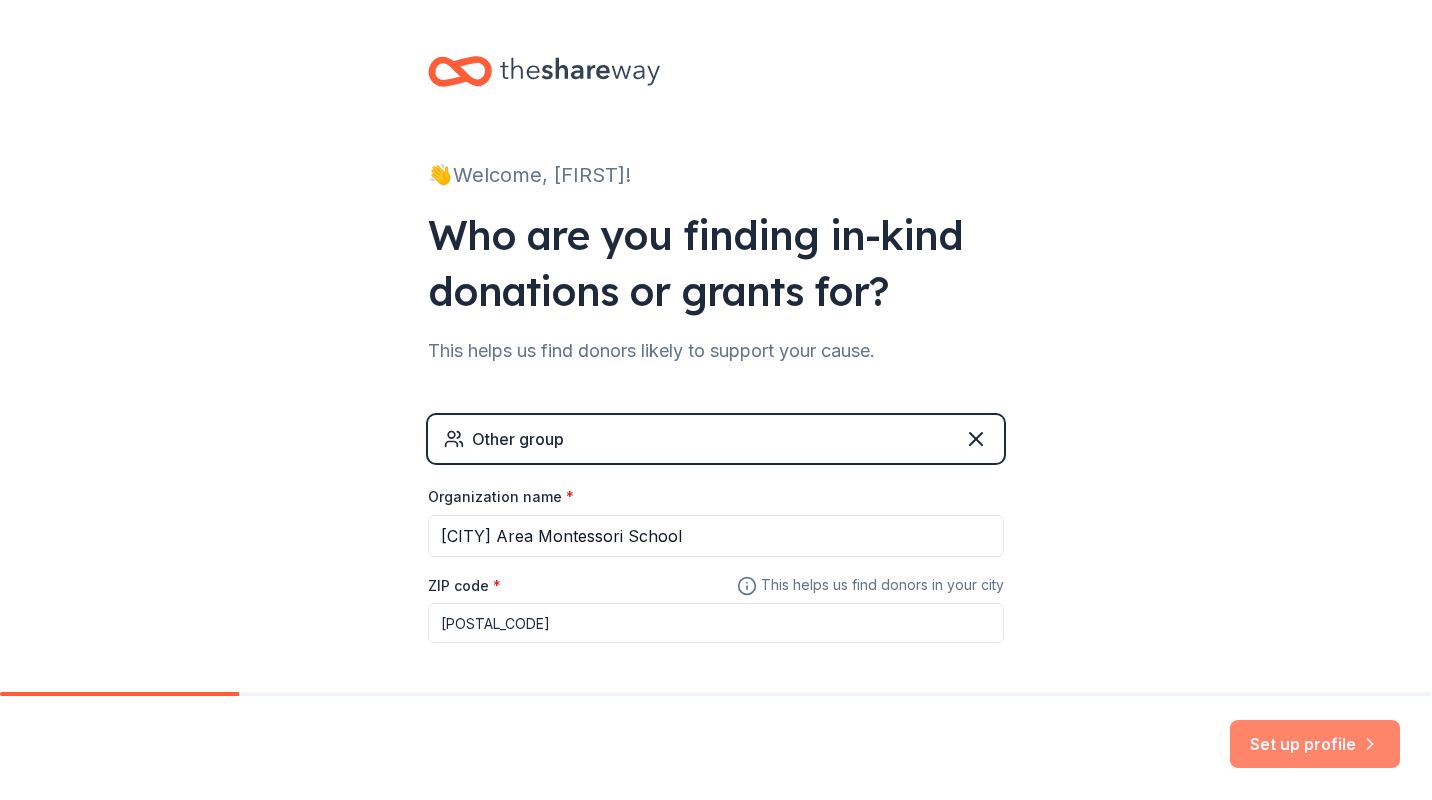 click on "Set up profile" at bounding box center (1315, 744) 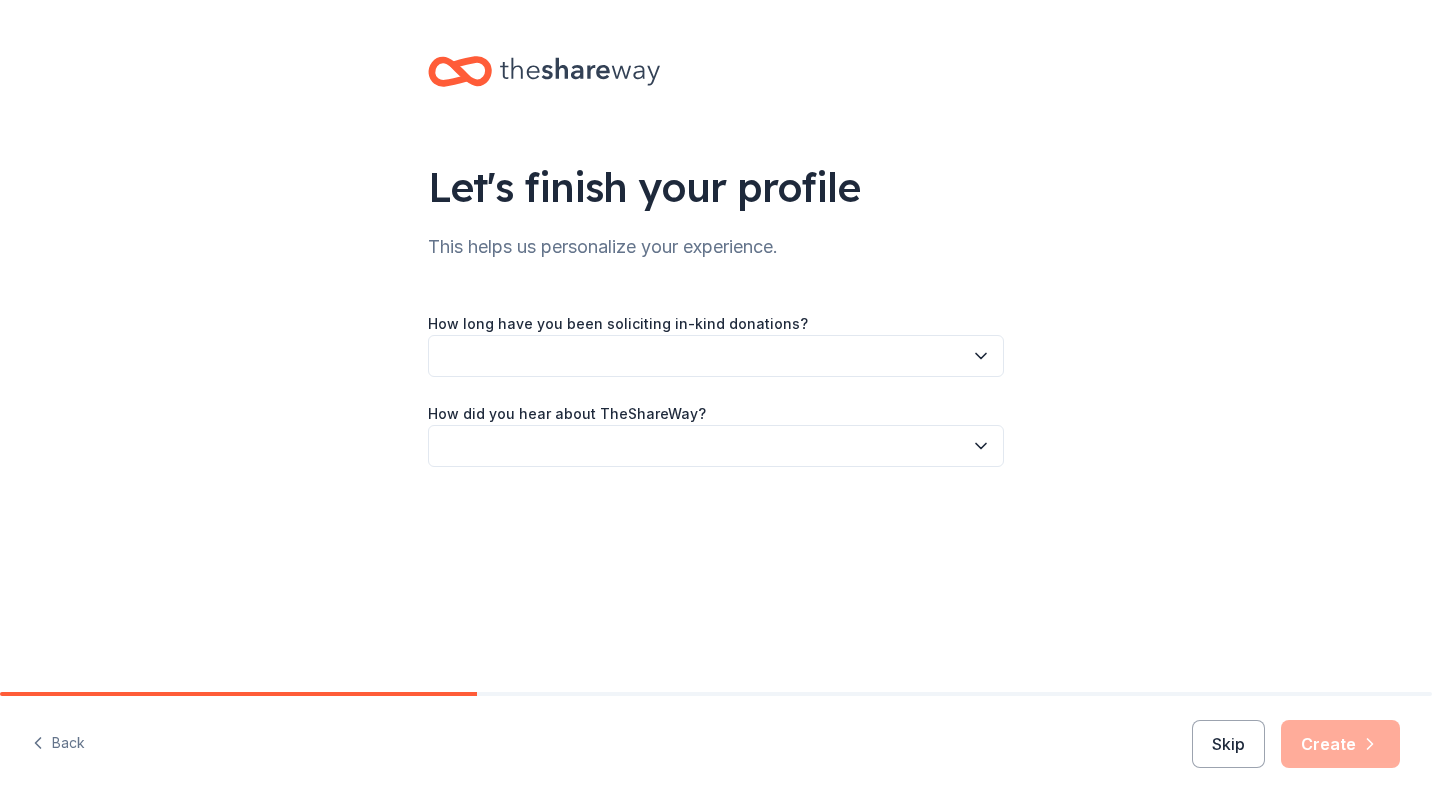 click at bounding box center (716, 356) 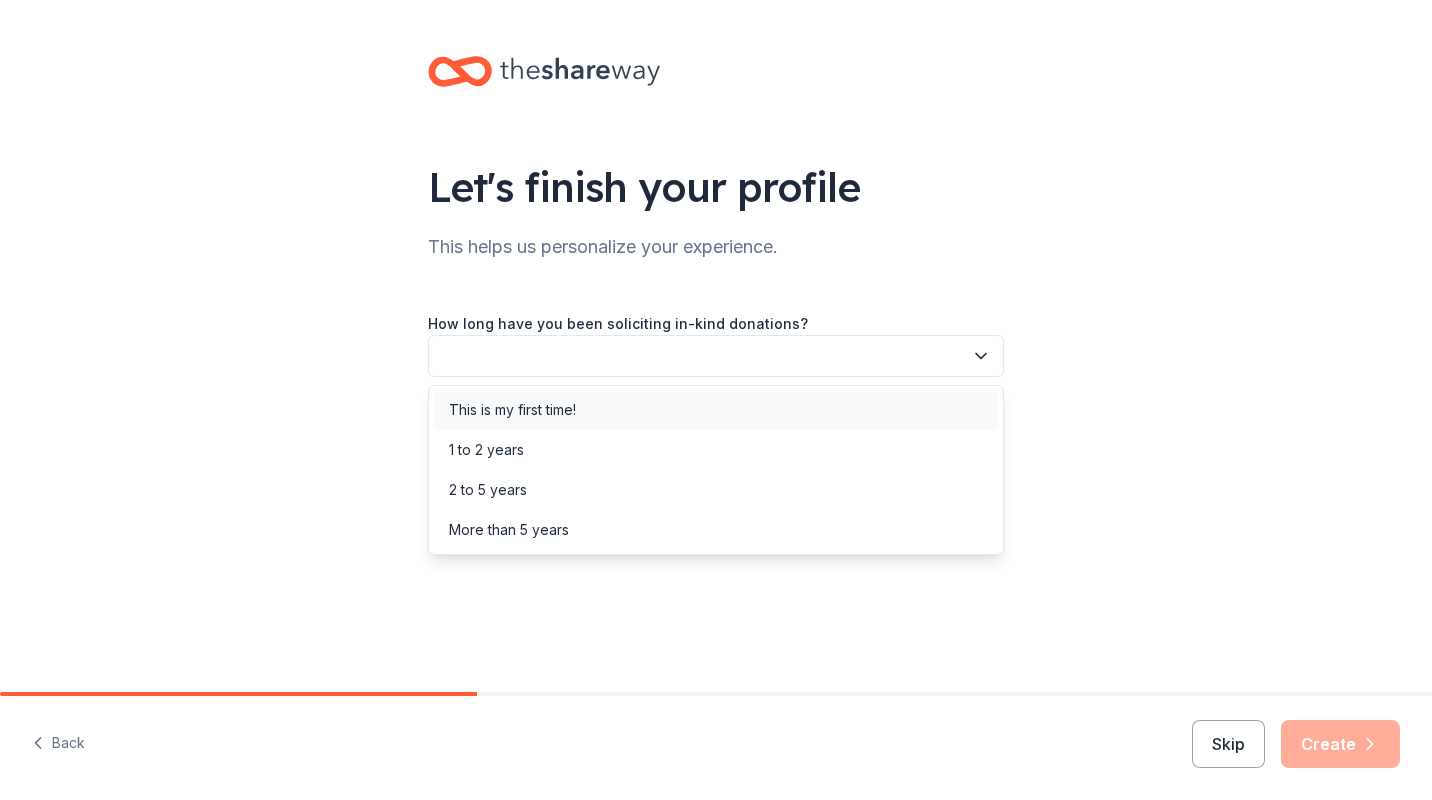 click on "This is my first time!" at bounding box center [512, 410] 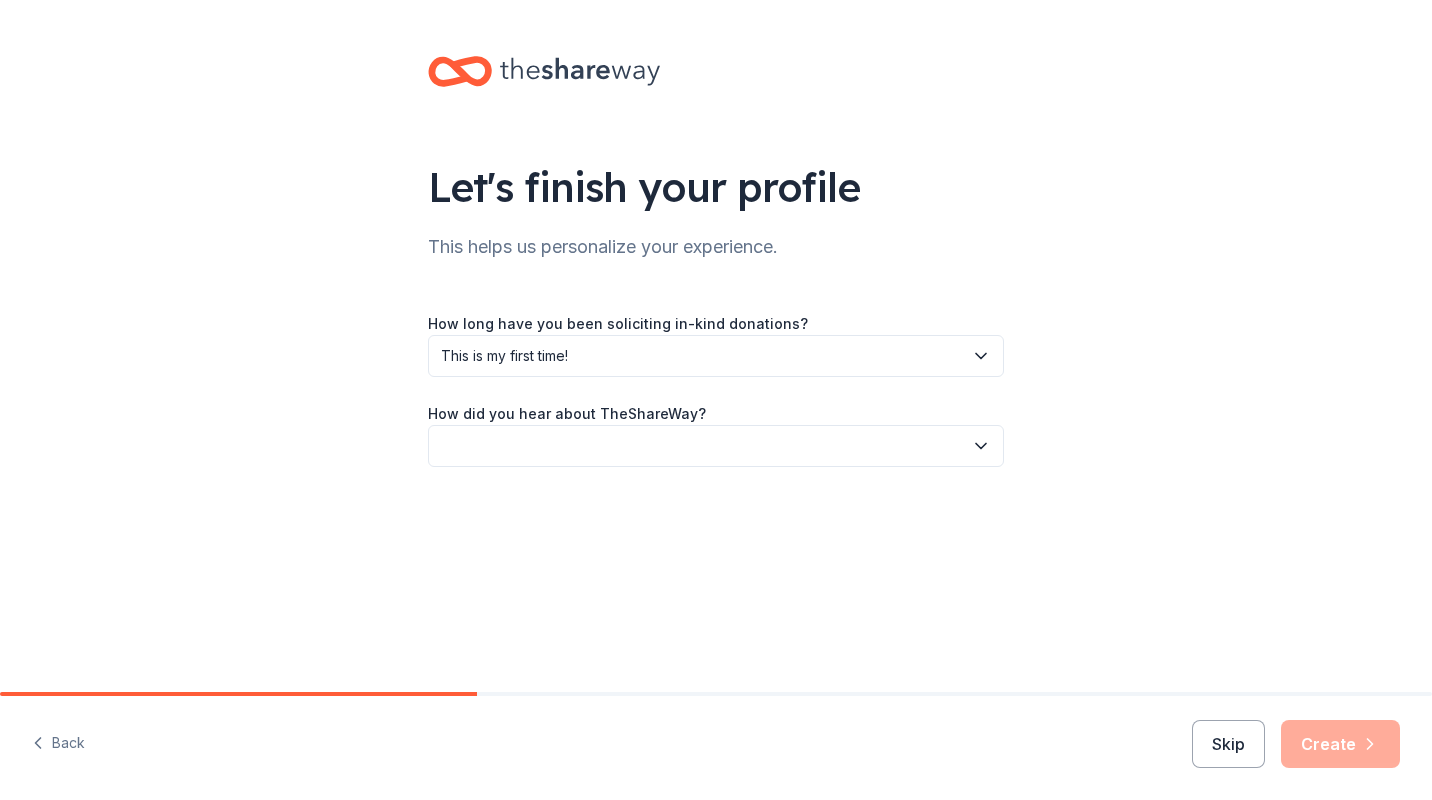 click at bounding box center (716, 446) 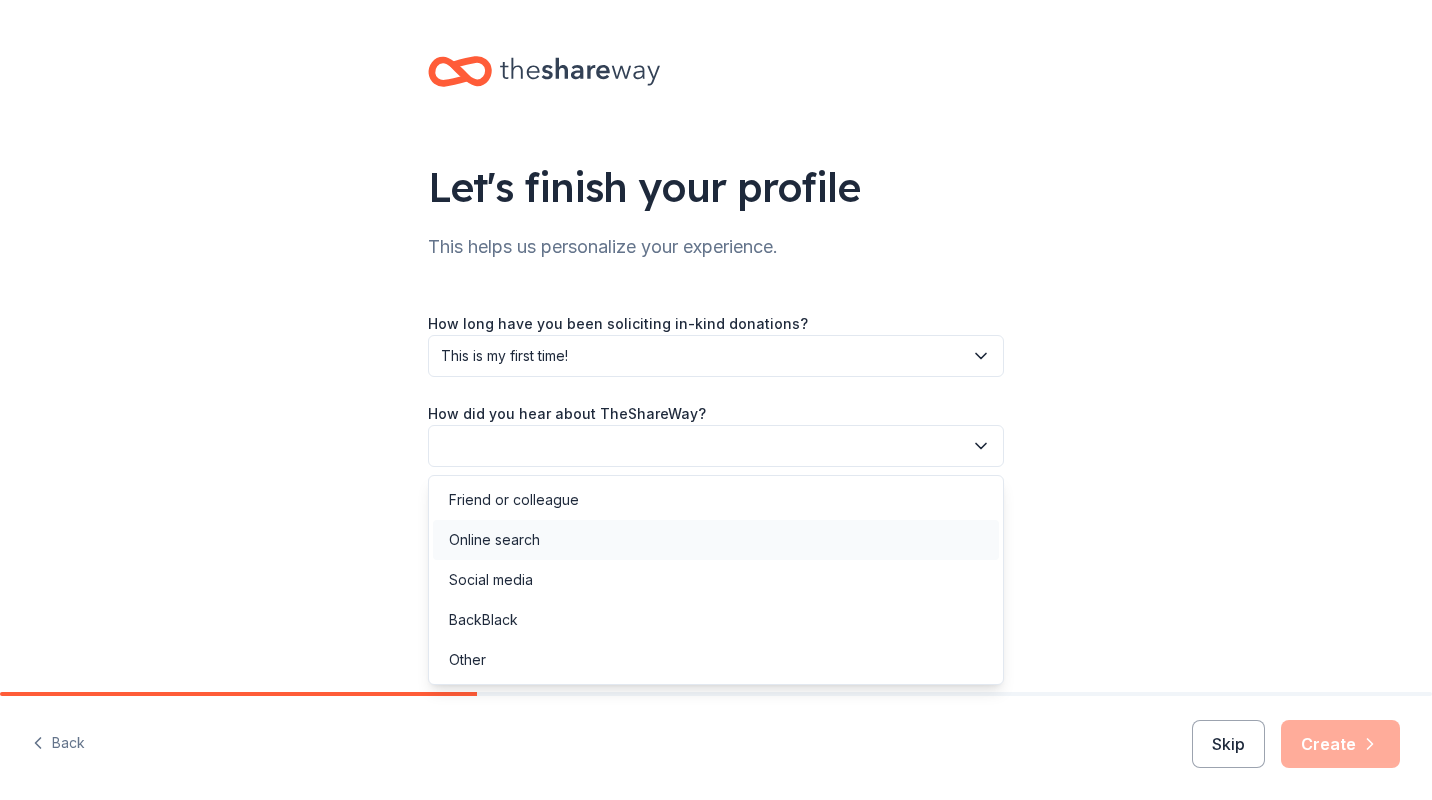 click on "Online search" at bounding box center (494, 540) 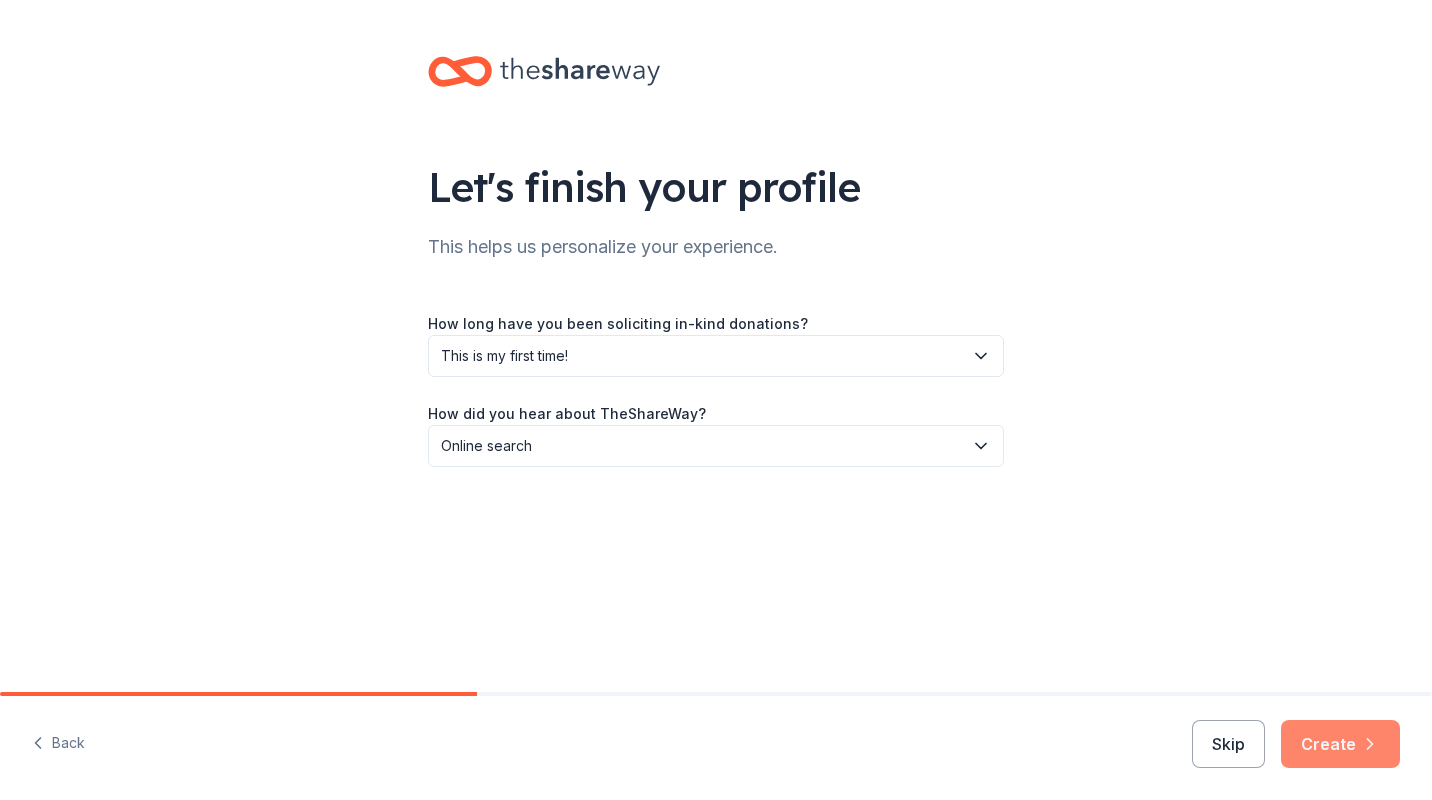 click on "Create" at bounding box center (1340, 744) 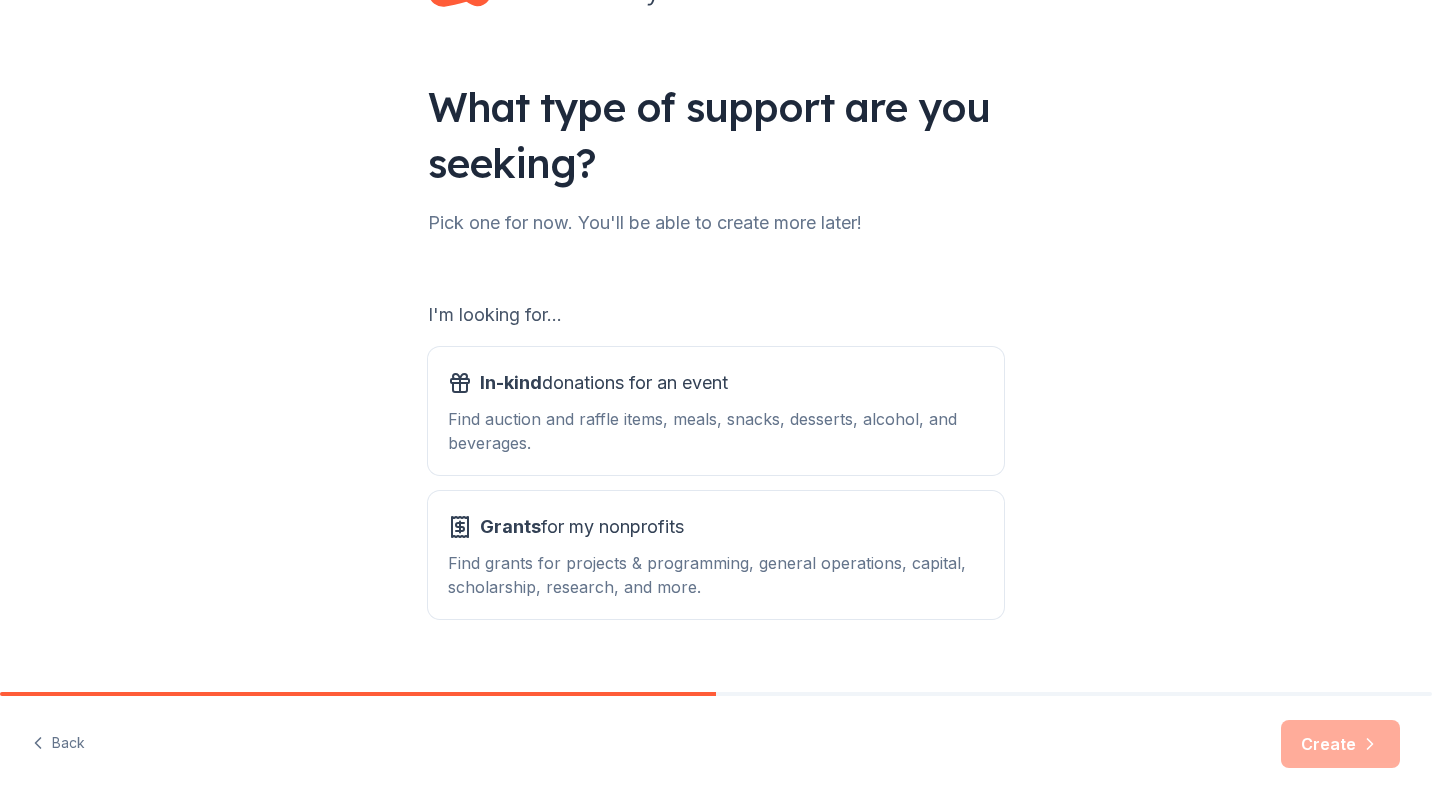 scroll, scrollTop: 115, scrollLeft: 0, axis: vertical 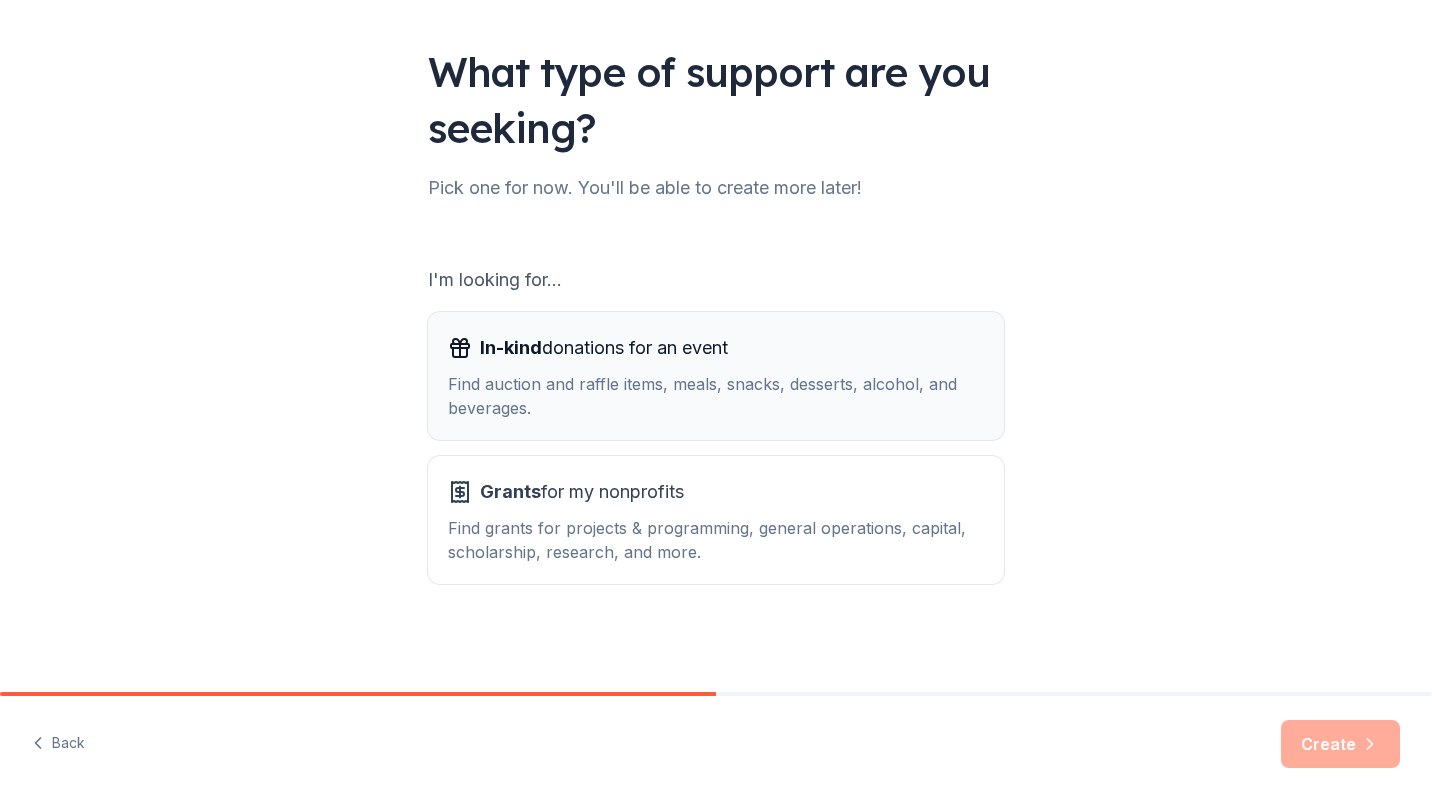 click on "Find auction and raffle items, meals, snacks, desserts, alcohol, and beverages." at bounding box center [716, 396] 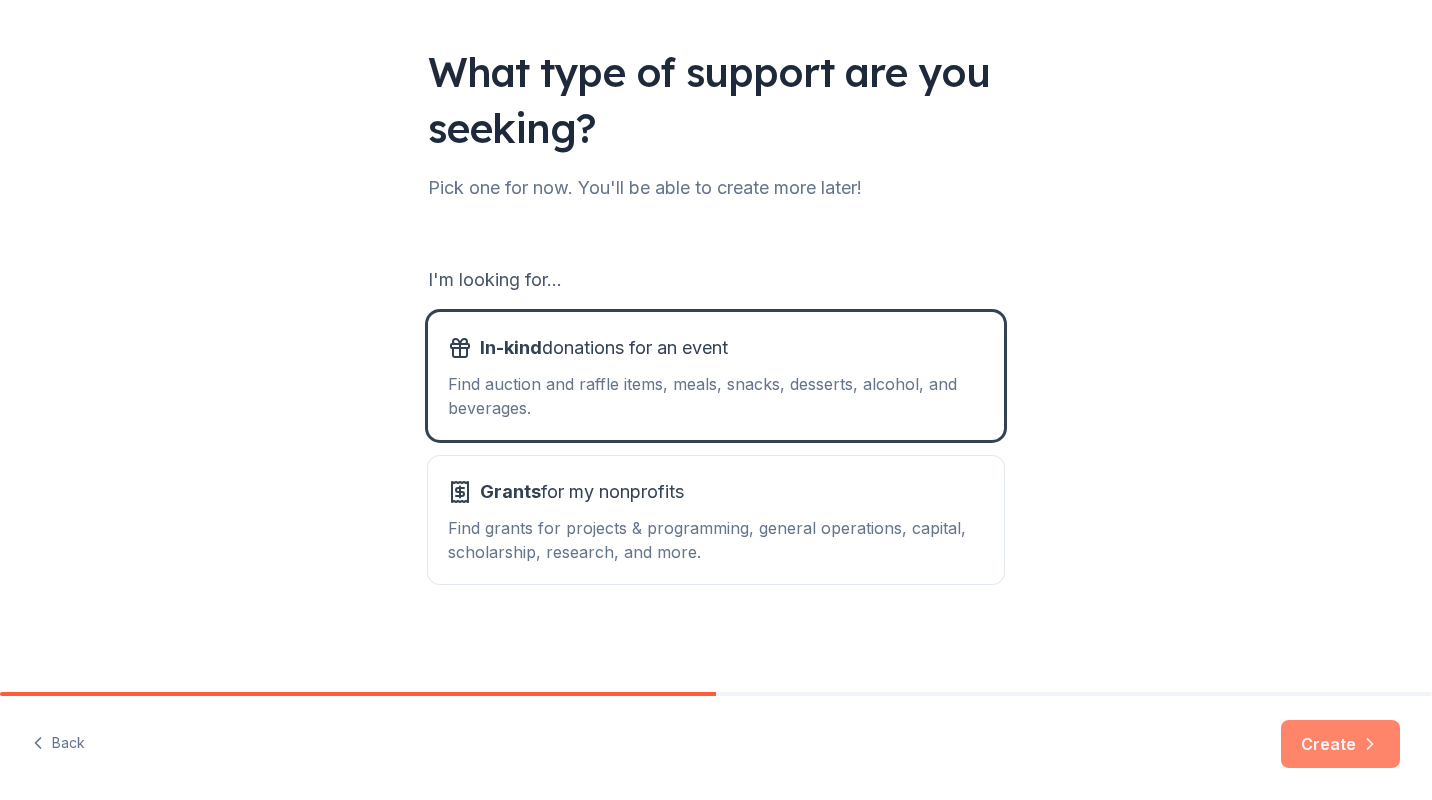 click on "Create" at bounding box center (1340, 744) 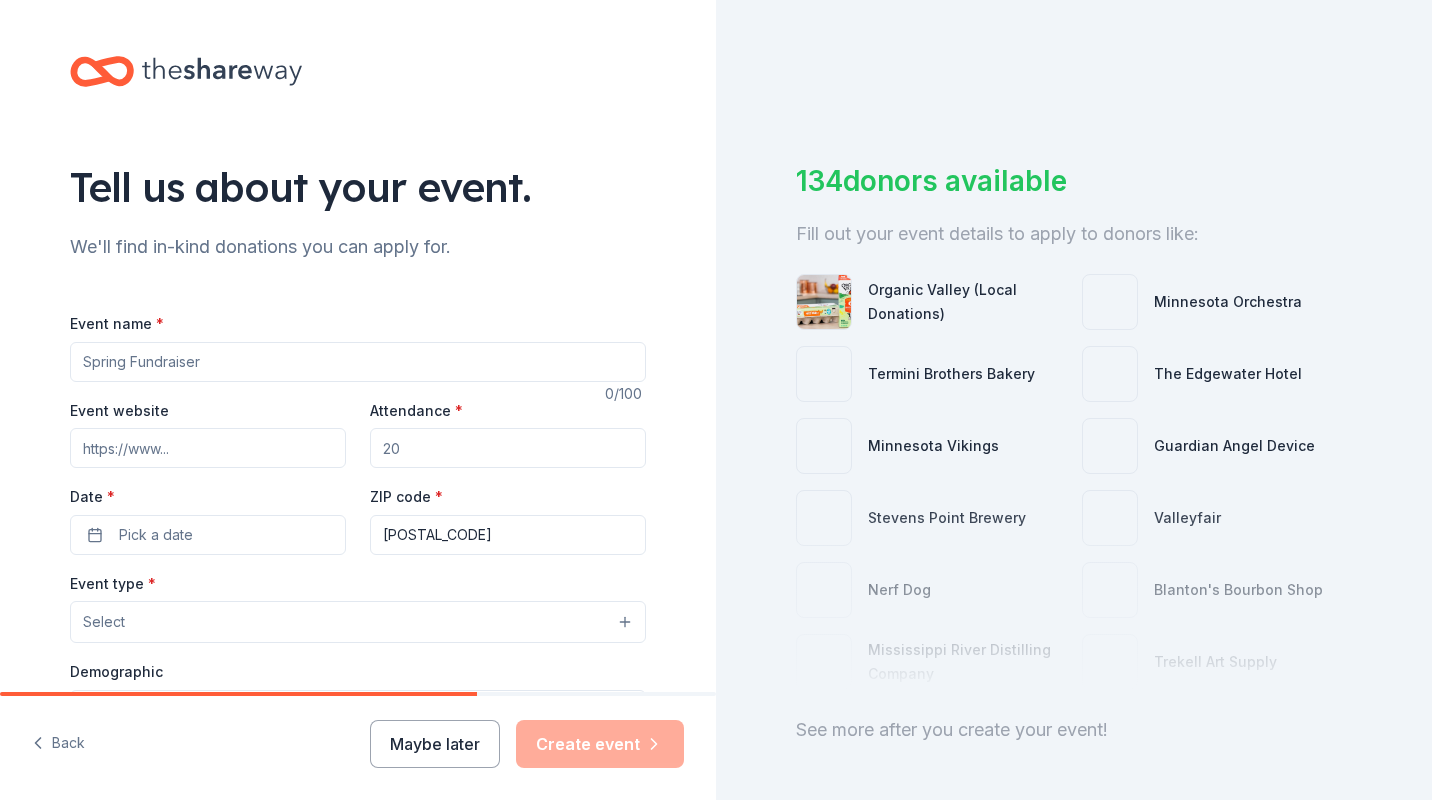 scroll, scrollTop: 89, scrollLeft: 0, axis: vertical 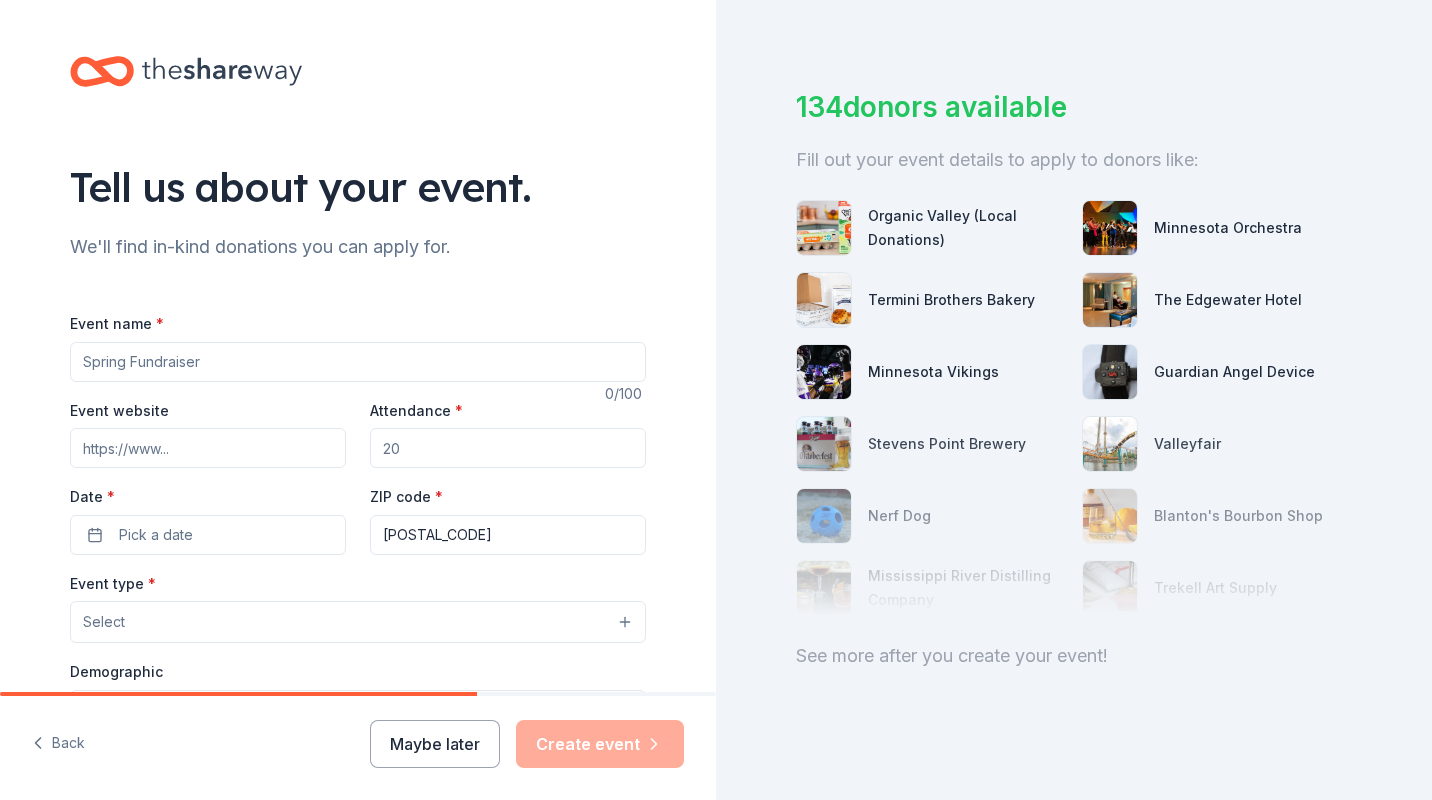 click on "Event name *" at bounding box center (358, 362) 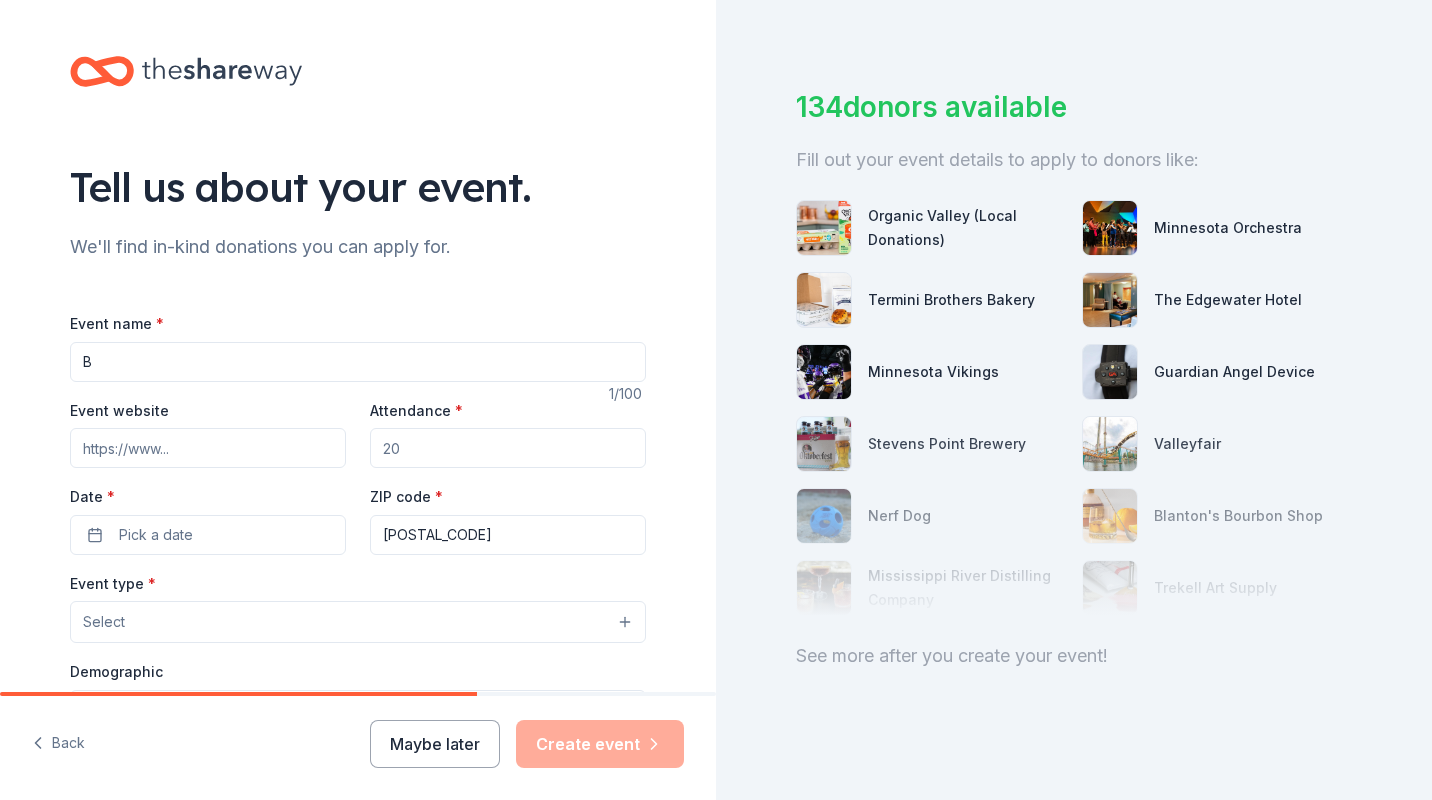 click on "B" at bounding box center [358, 362] 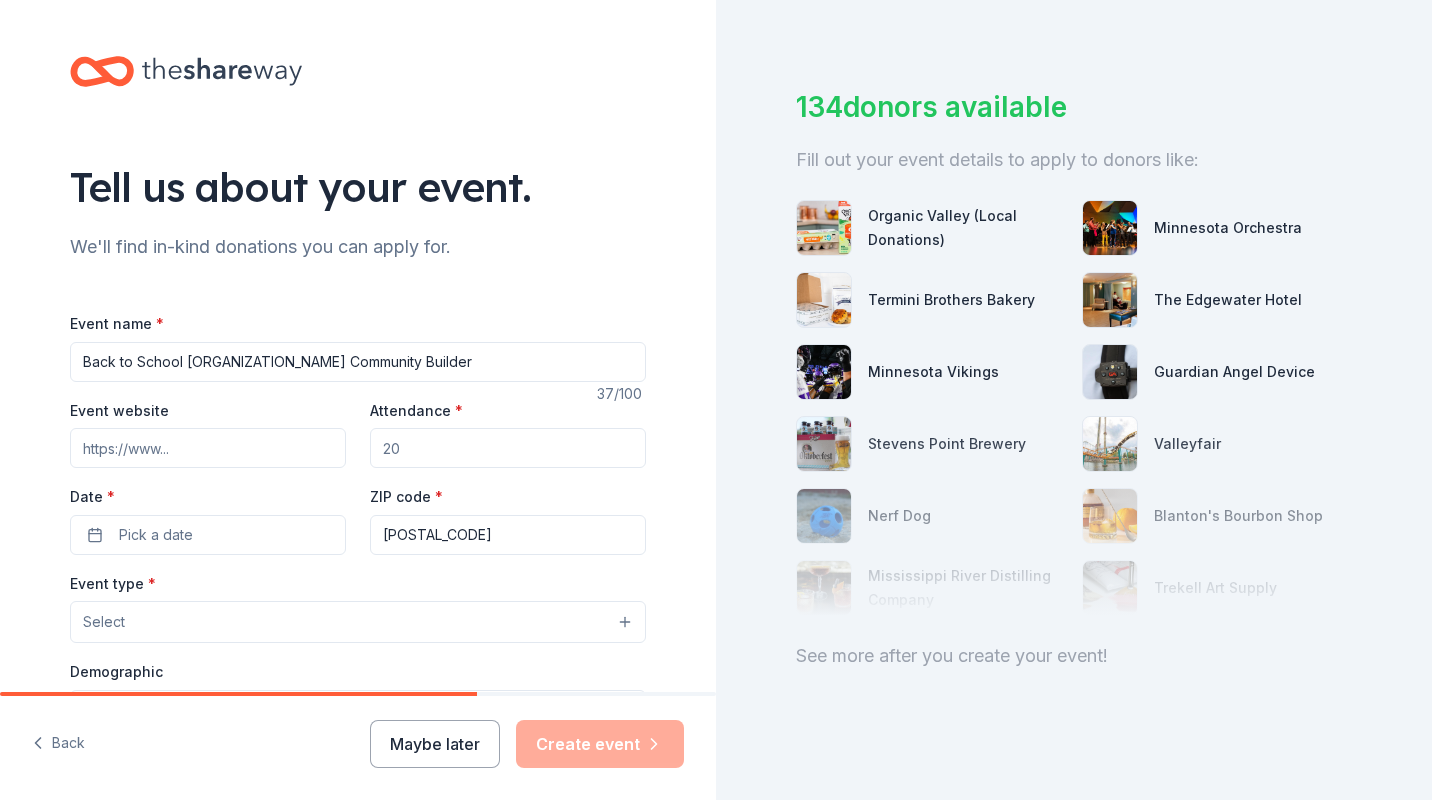 type on "Back to School [ORGANIZATION_NAME] Community Builder" 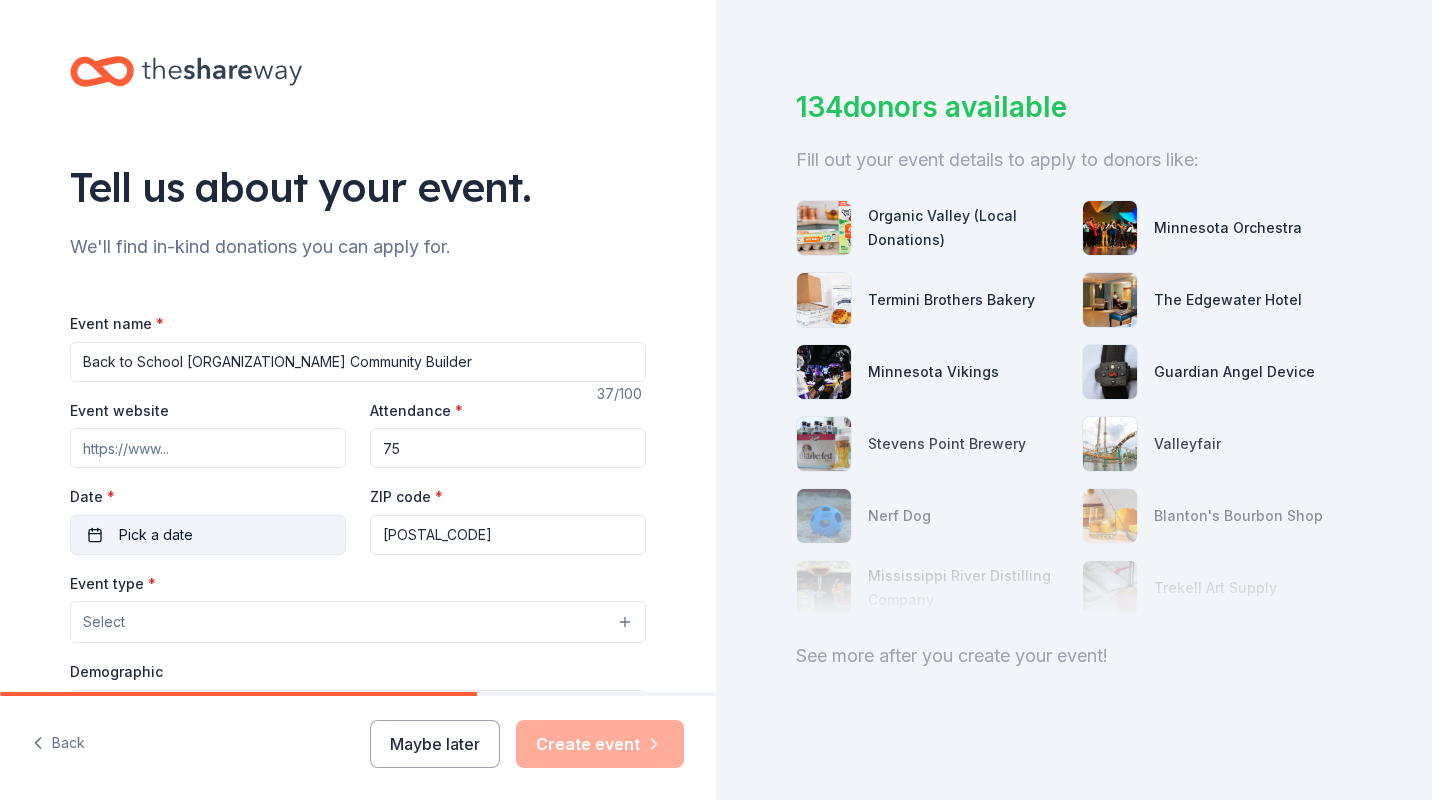 type on "75" 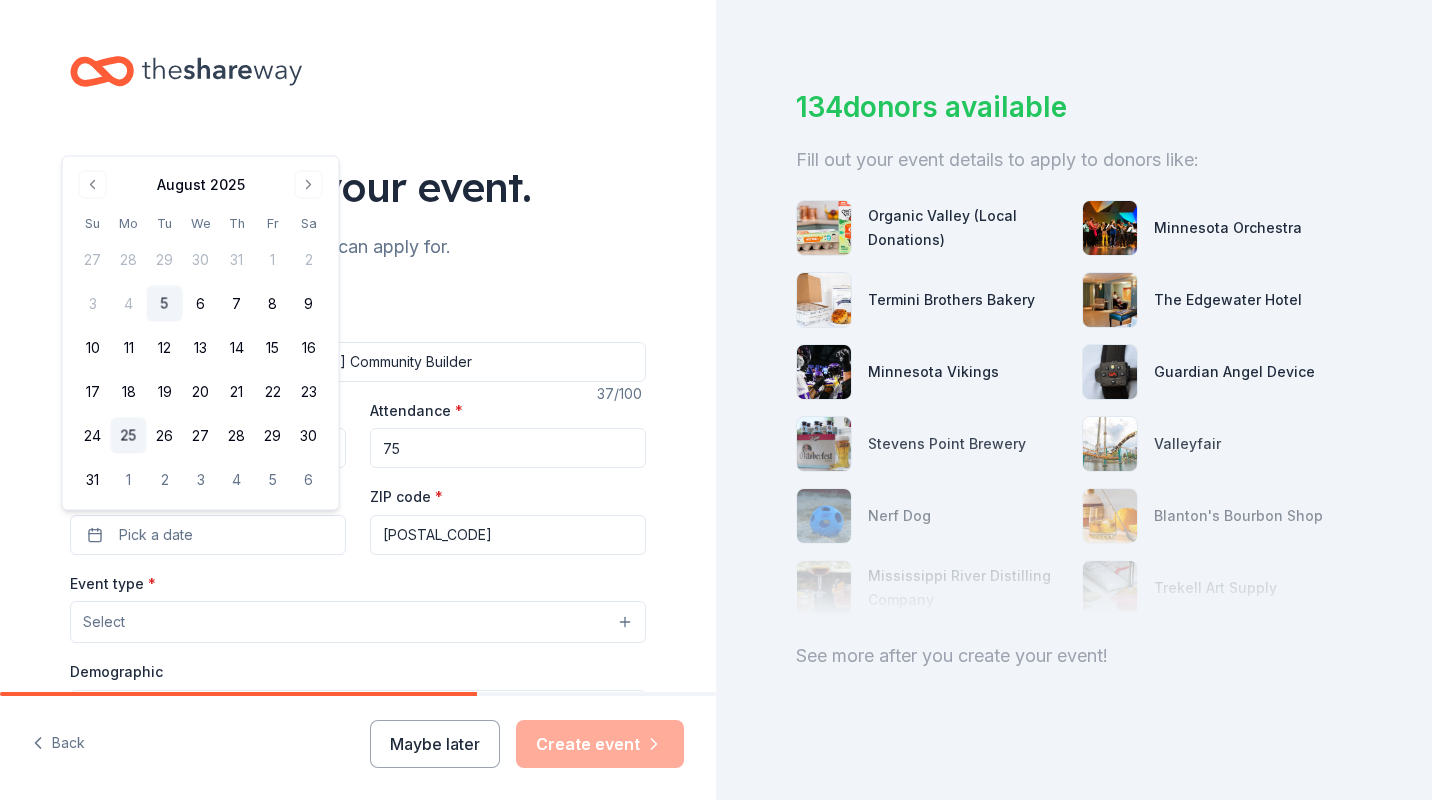 click on "25" at bounding box center (129, 436) 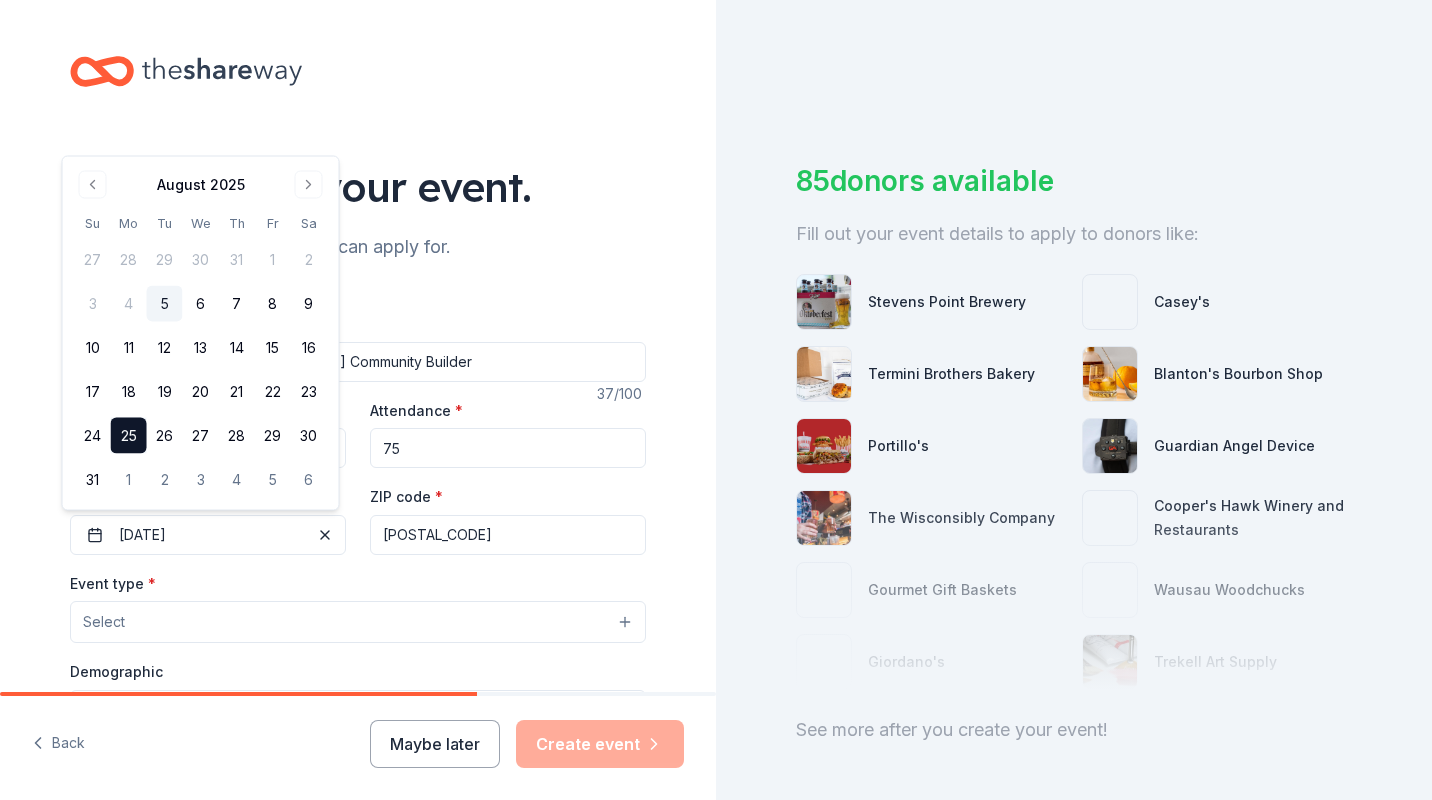 click on "Select" at bounding box center (104, 622) 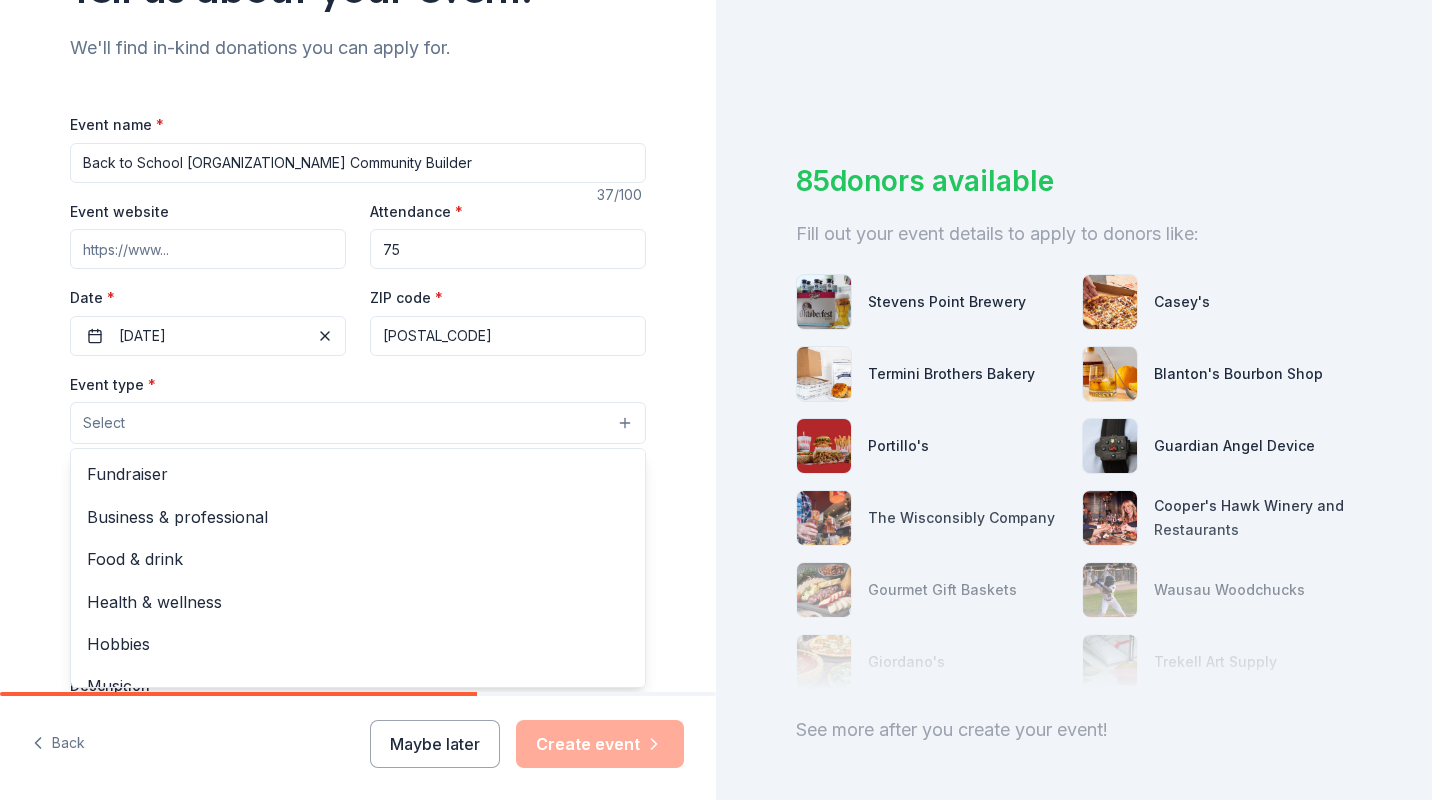 scroll, scrollTop: 200, scrollLeft: 0, axis: vertical 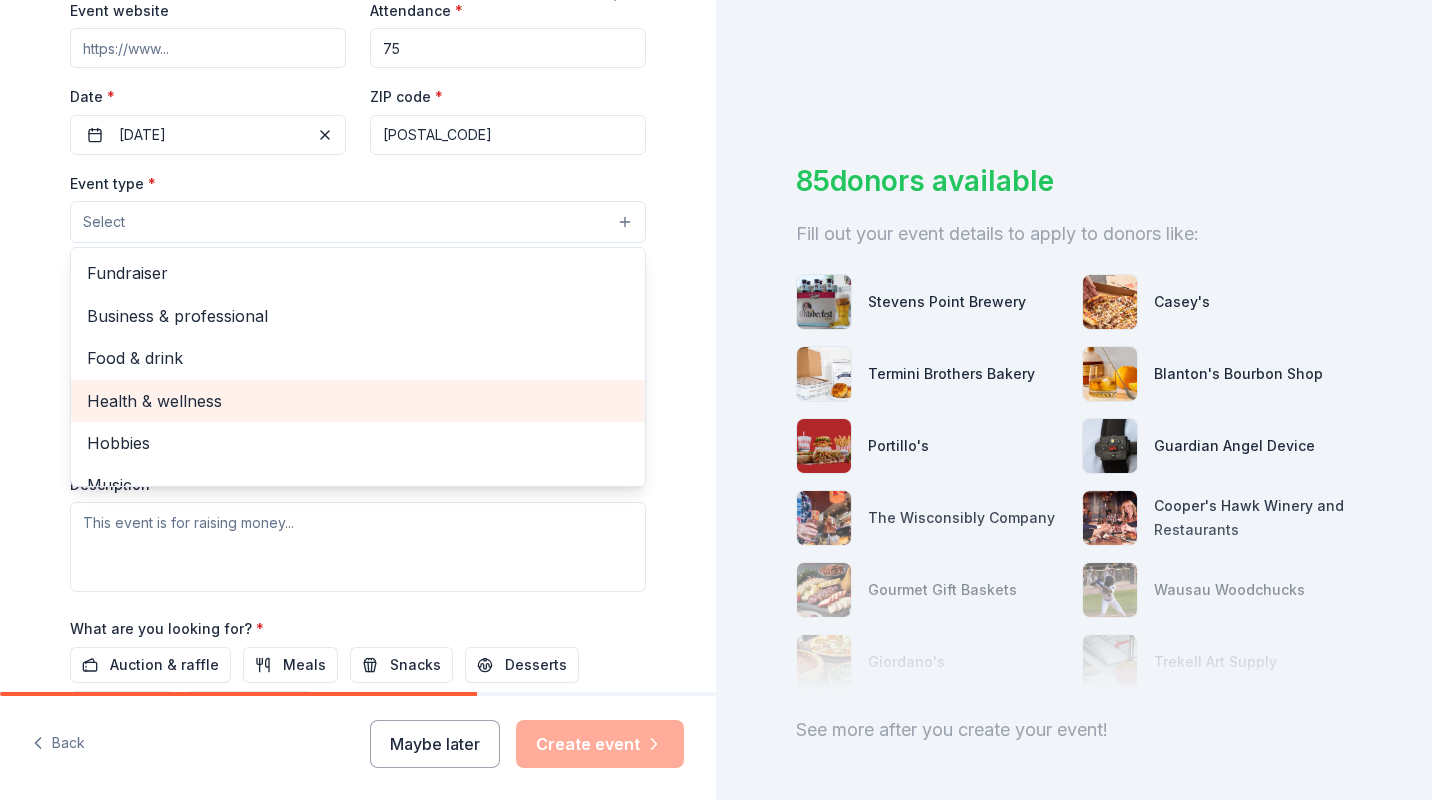 click on "Health & wellness" at bounding box center (358, 401) 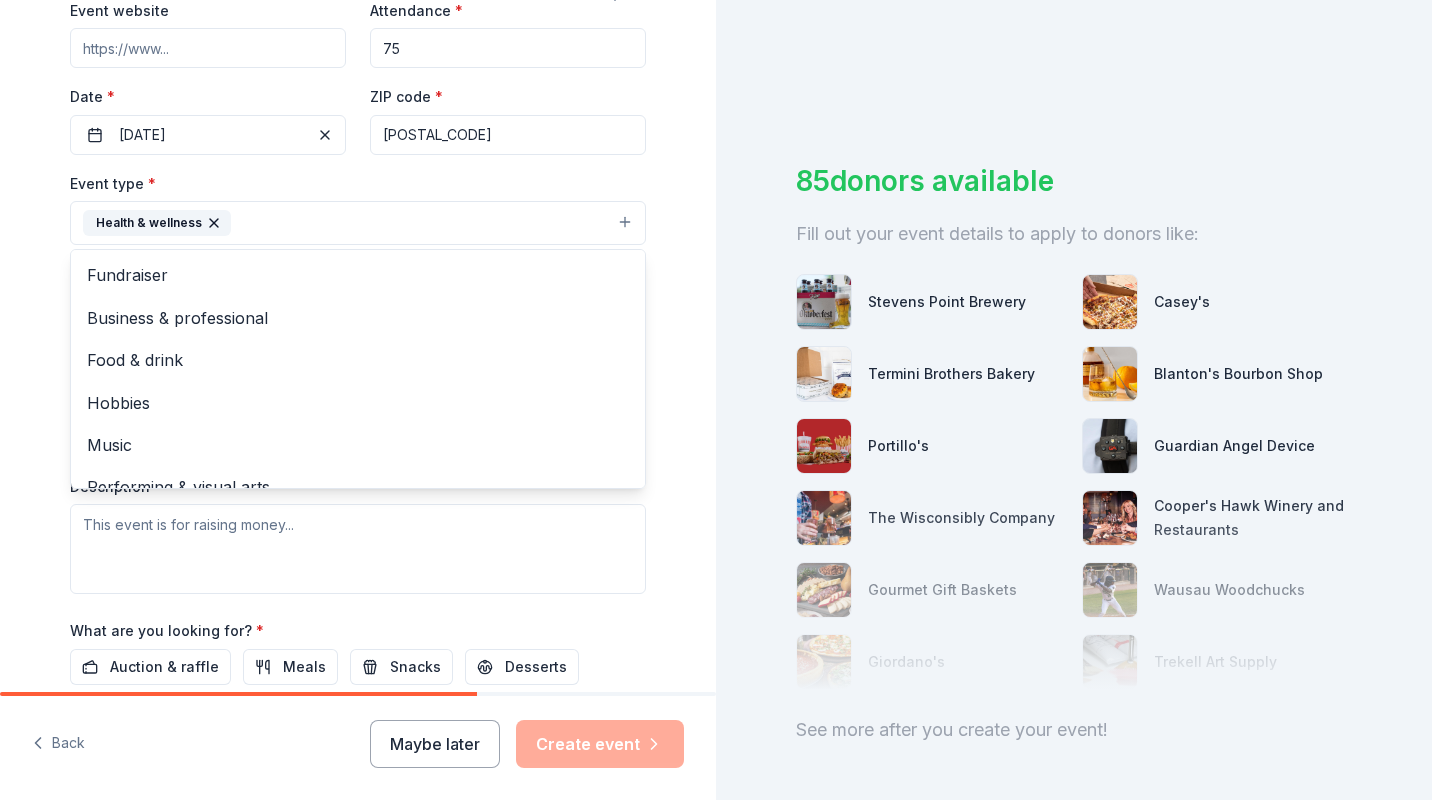 scroll, scrollTop: 500, scrollLeft: 0, axis: vertical 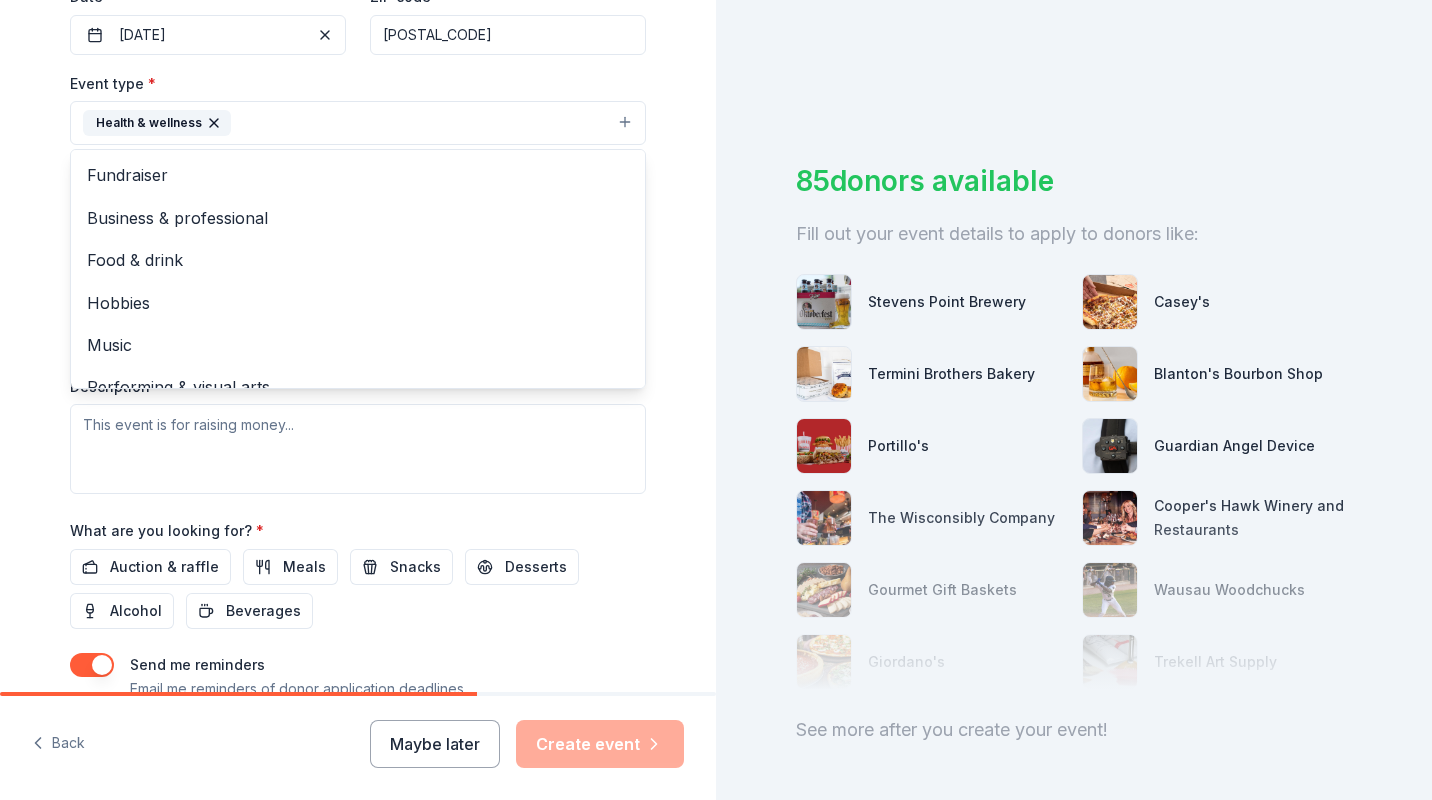 click on "Tell us about your event. We'll find in-kind donations you can apply for. Event name * [ORGANIZATION_NAME] 37 /100 Event website Attendance * 75 Date * [DATE] ZIP code * [POSTAL_CODE] Event type * Health & wellness Fundraiser Business & professional Food & drink Hobbies Music Performing & visual arts Demographic Select We use this information to help brands find events with their target demographic to sponsor their products. Mailing address Apt/unit Description What are you looking for? * Auction & raffle Meals Snacks Desserts Alcohol Beverages Send me reminders Email me reminders of donor application deadlines Recurring event" at bounding box center [358, 166] 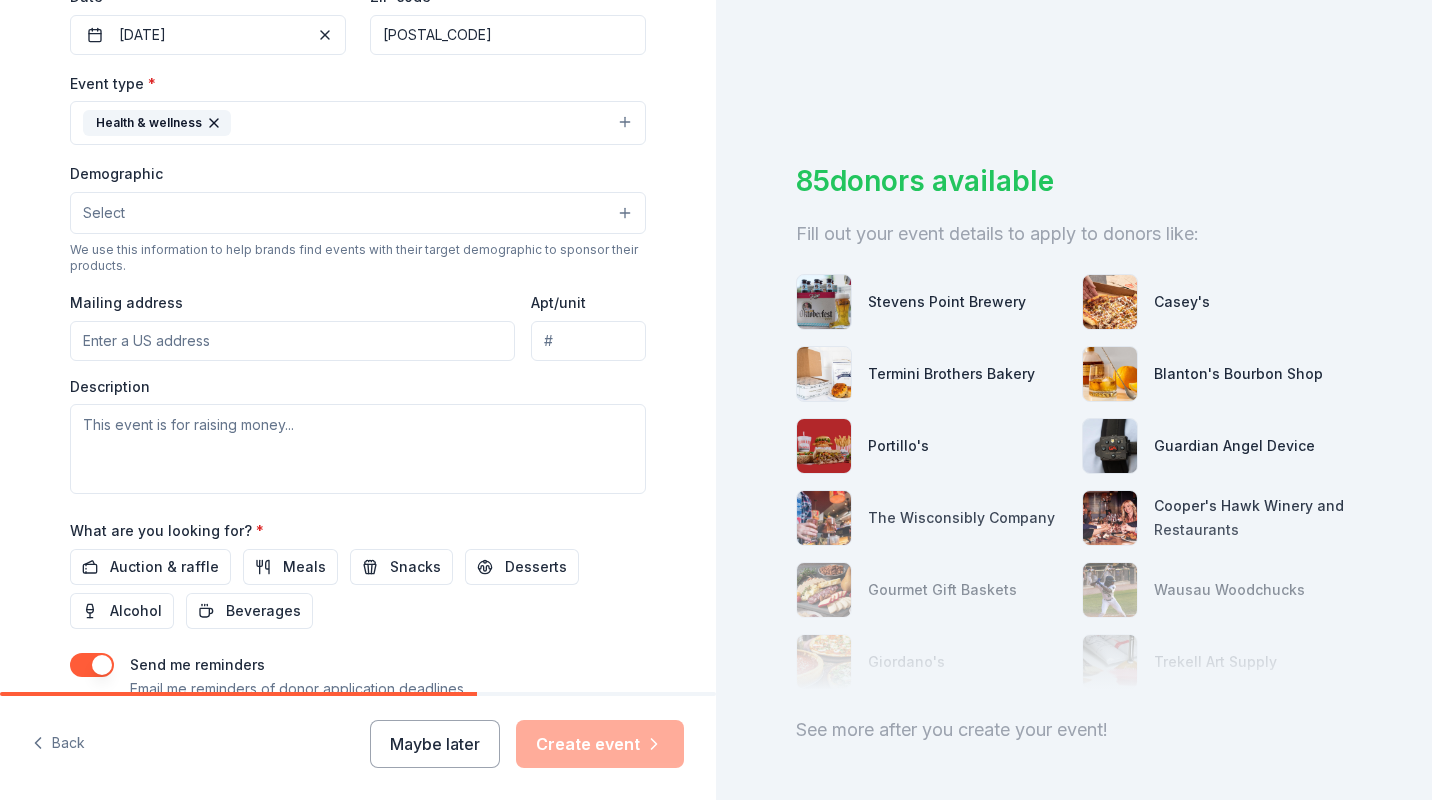 click on "Select" at bounding box center [358, 213] 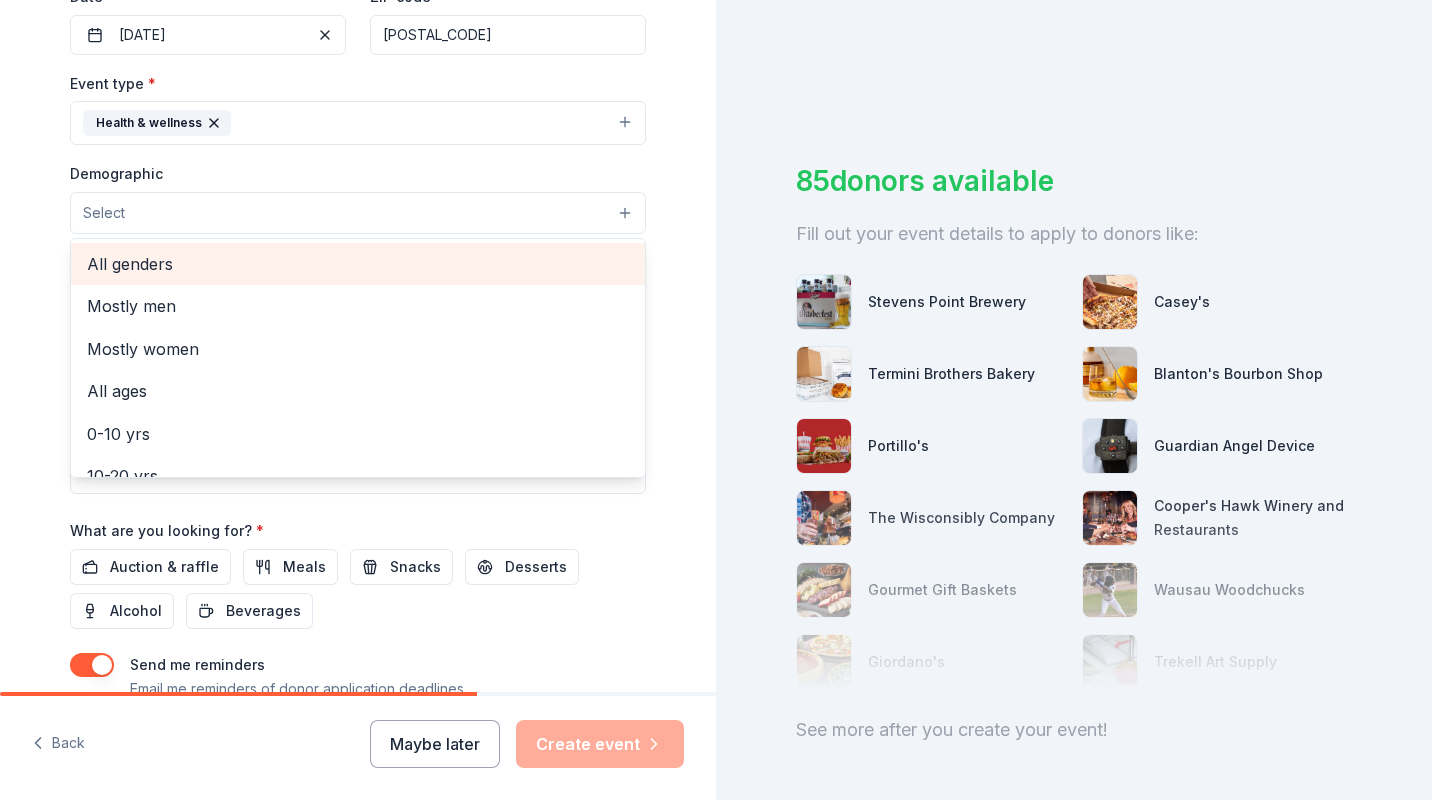 click on "All genders" at bounding box center (358, 264) 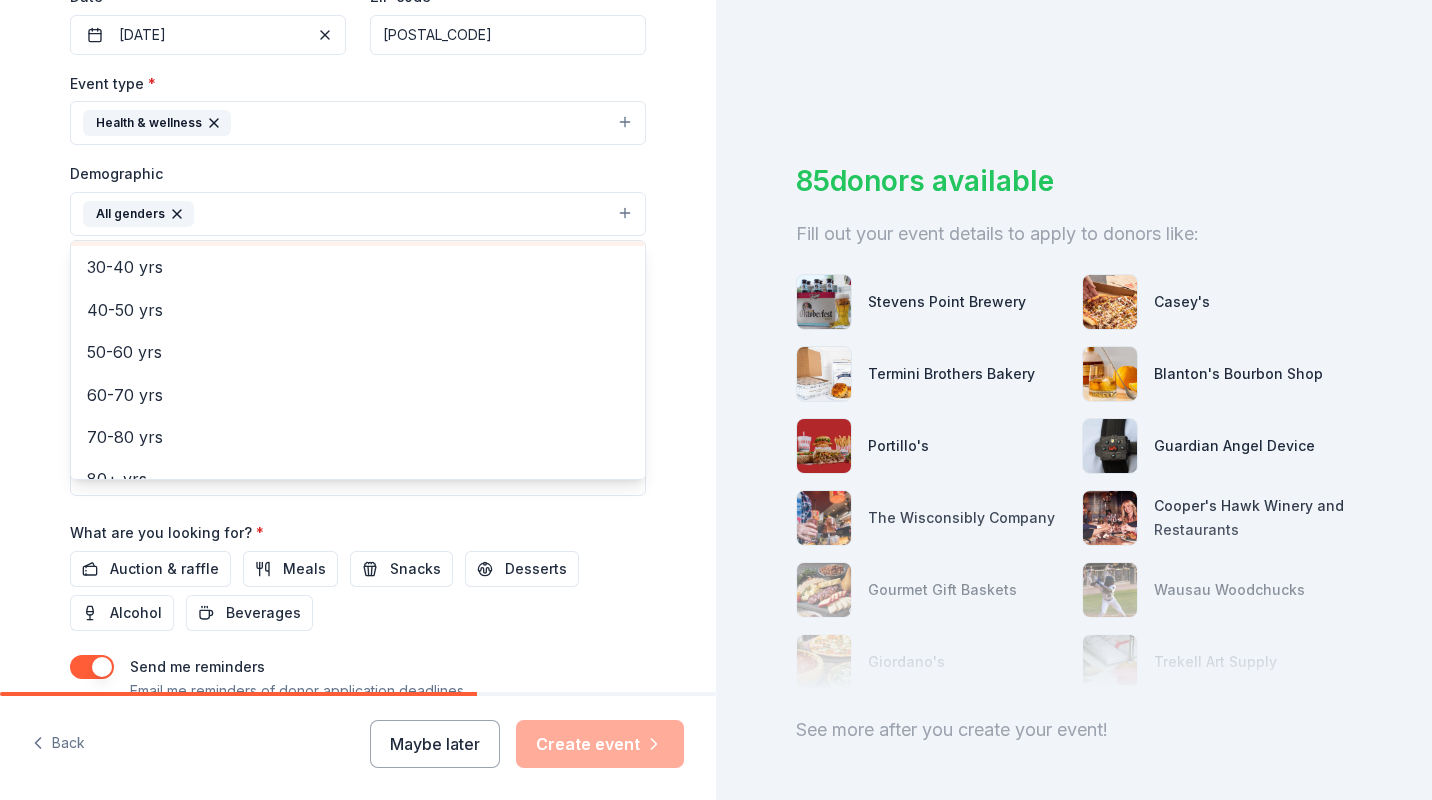 scroll, scrollTop: 279, scrollLeft: 0, axis: vertical 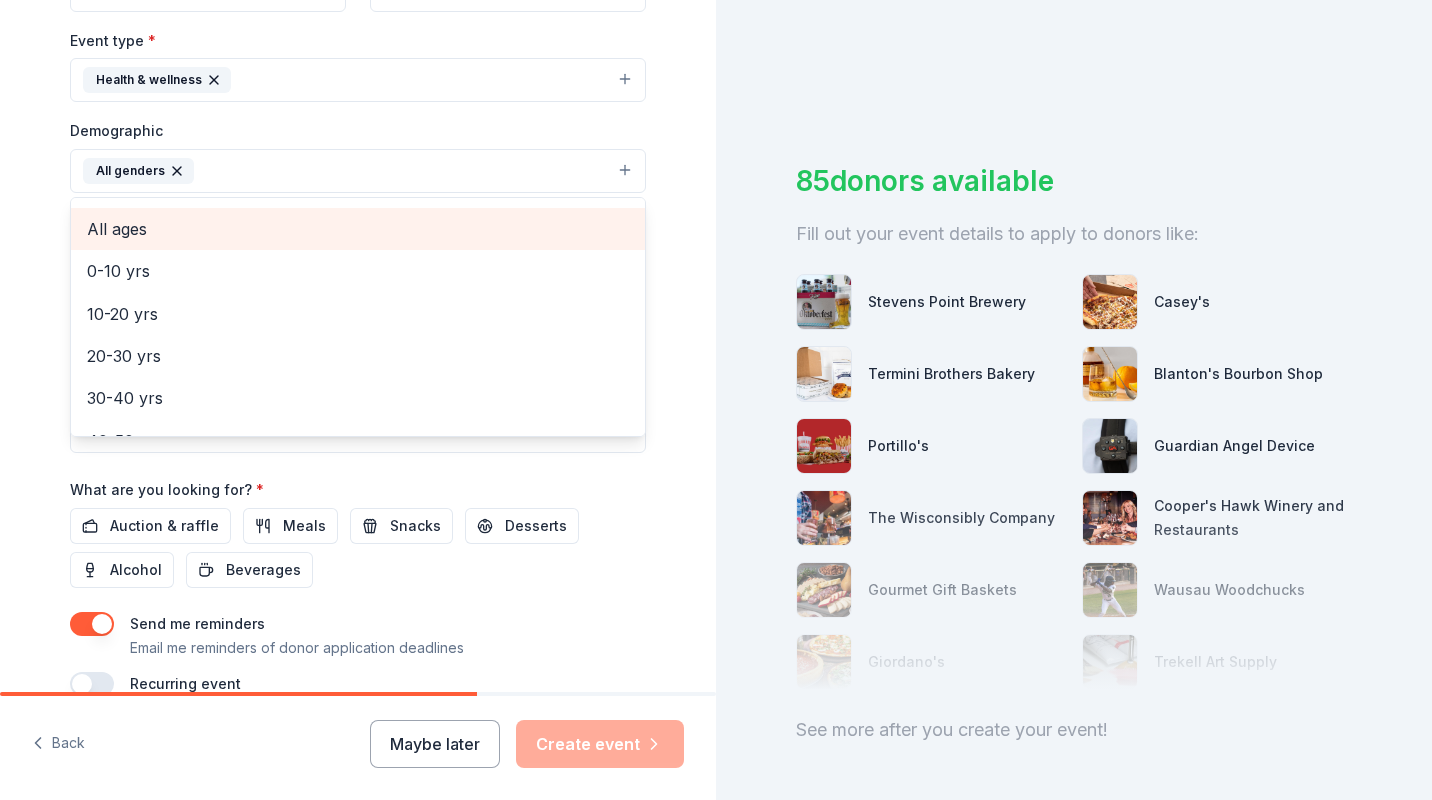 click on "All ages" at bounding box center [358, 229] 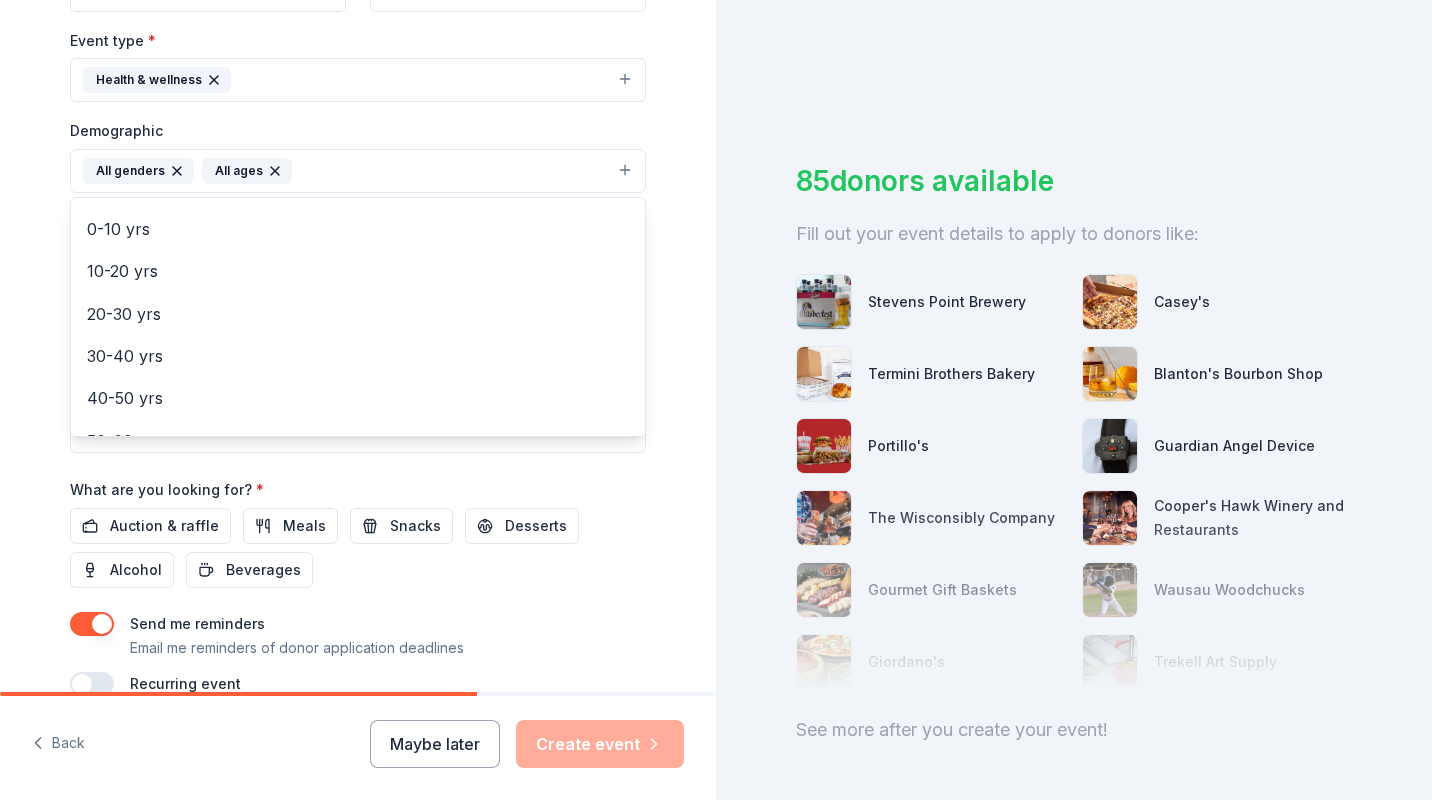 click on "Event name * [ORGANIZATION_NAME] 37 /100 Event website Attendance * 75 Date * [DATE] ZIP code * [POSTAL_CODE] Event type * Health & wellness Demographic All genders All ages Mostly men Mostly women 0-10 yrs 10-20 yrs 20-30 yrs 30-40 yrs 40-50 yrs 50-60 yrs 60-70 yrs 70-80 yrs 80+ yrs We use this information to help brands find events with their target demographic to sponsor their products. Mailing address Apt/unit Description What are you looking for? * Auction & raffle Meals Snacks Desserts Alcohol Beverages Send me reminders Email me reminders of donor application deadlines Recurring event" at bounding box center (358, 232) 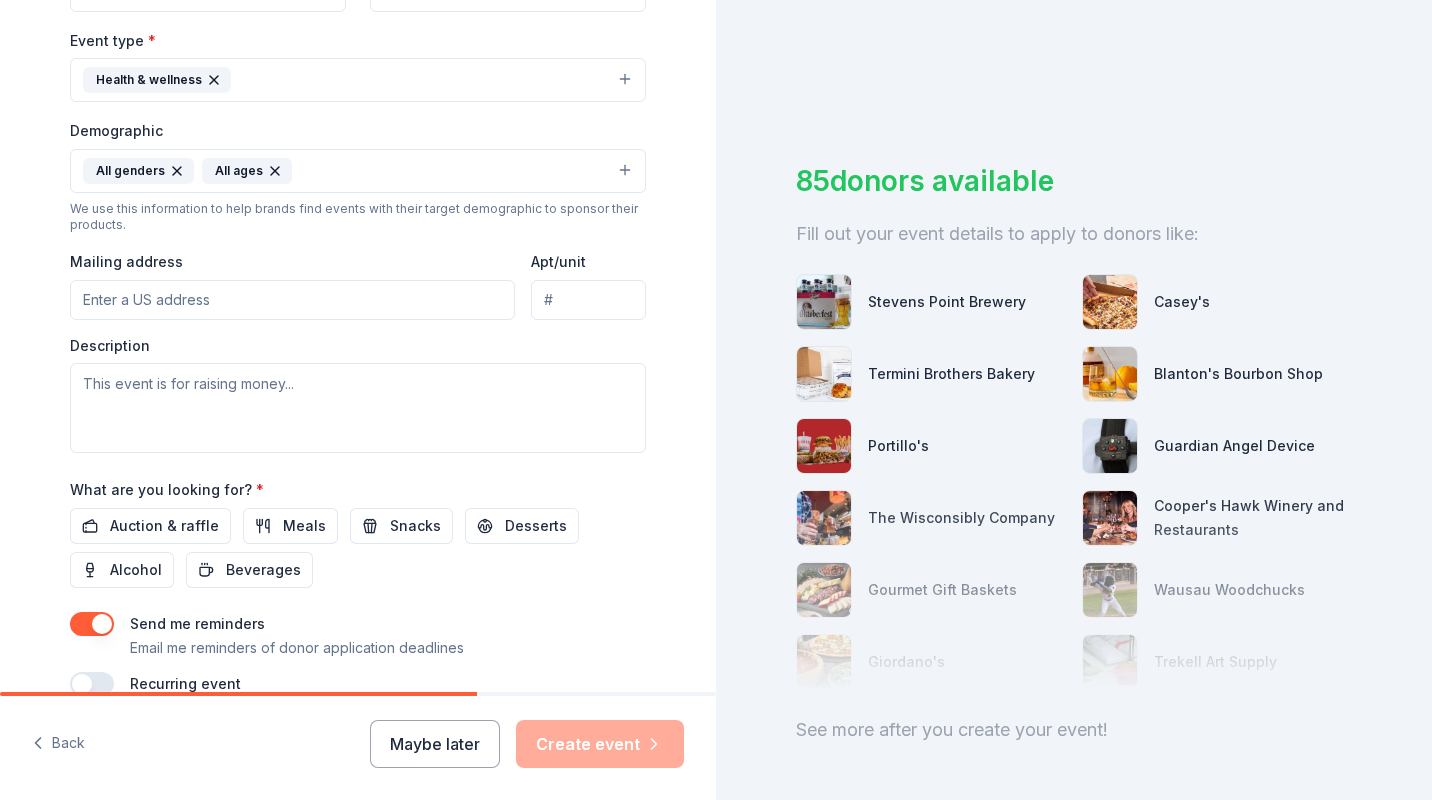 click on "Mailing address" at bounding box center (292, 300) 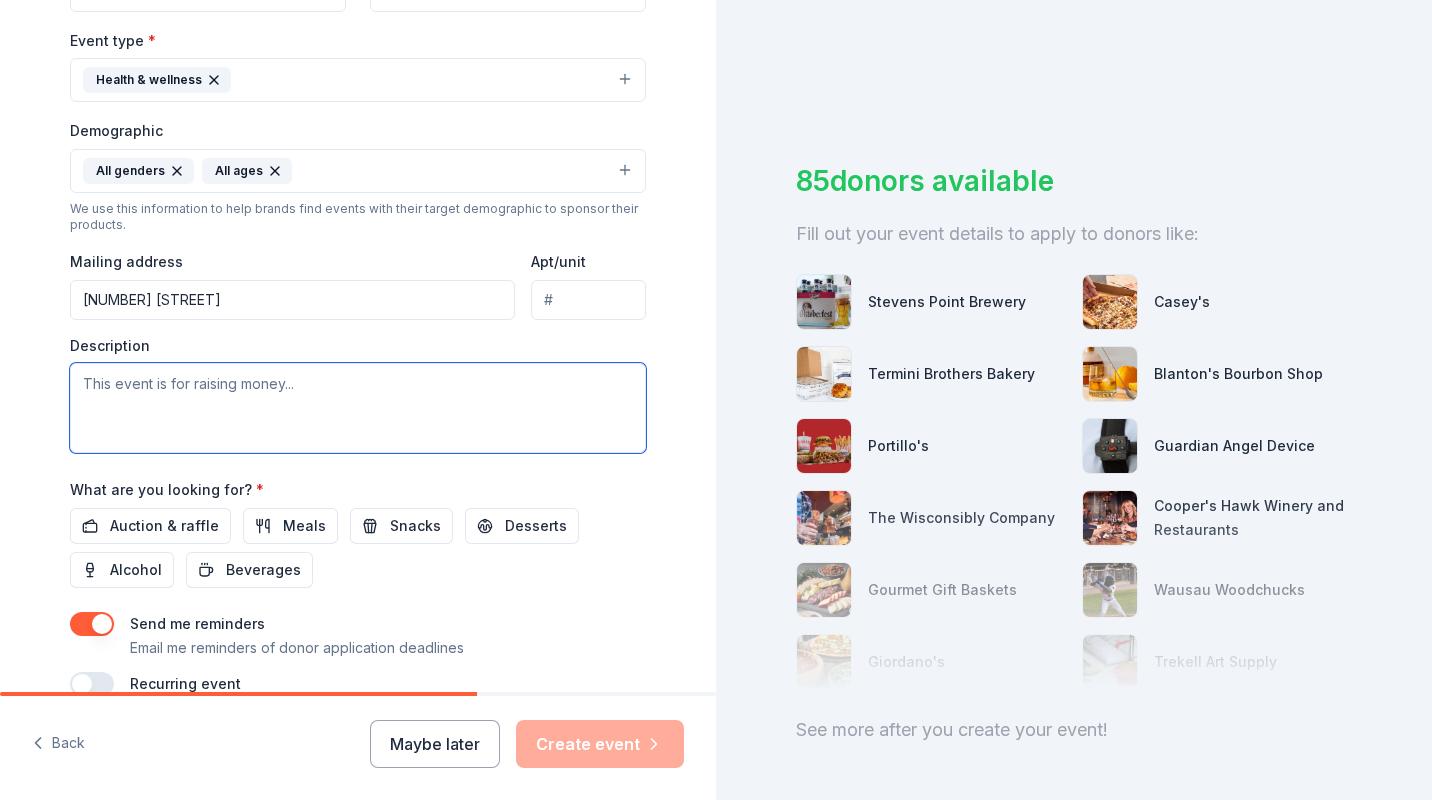 click at bounding box center [358, 408] 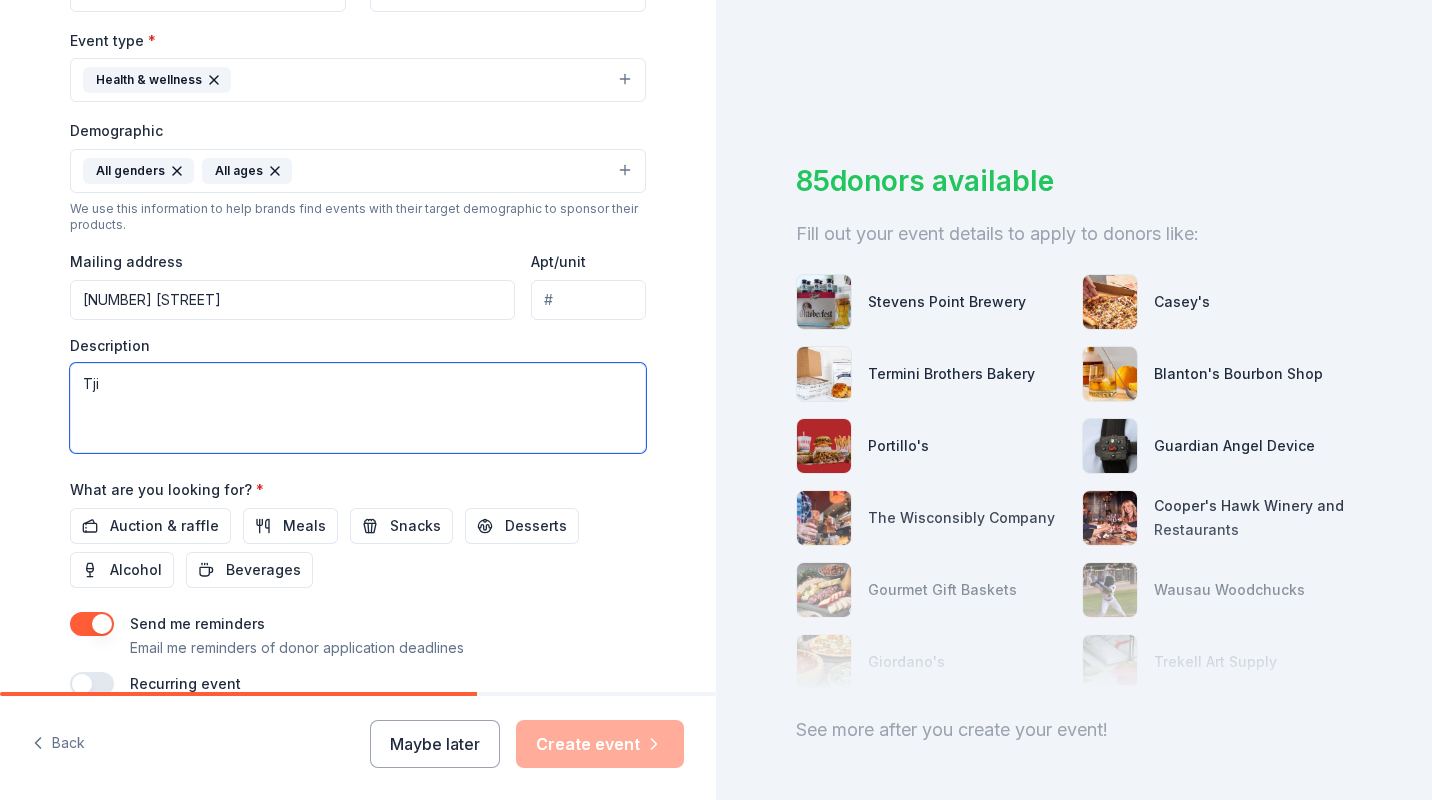 type on "T" 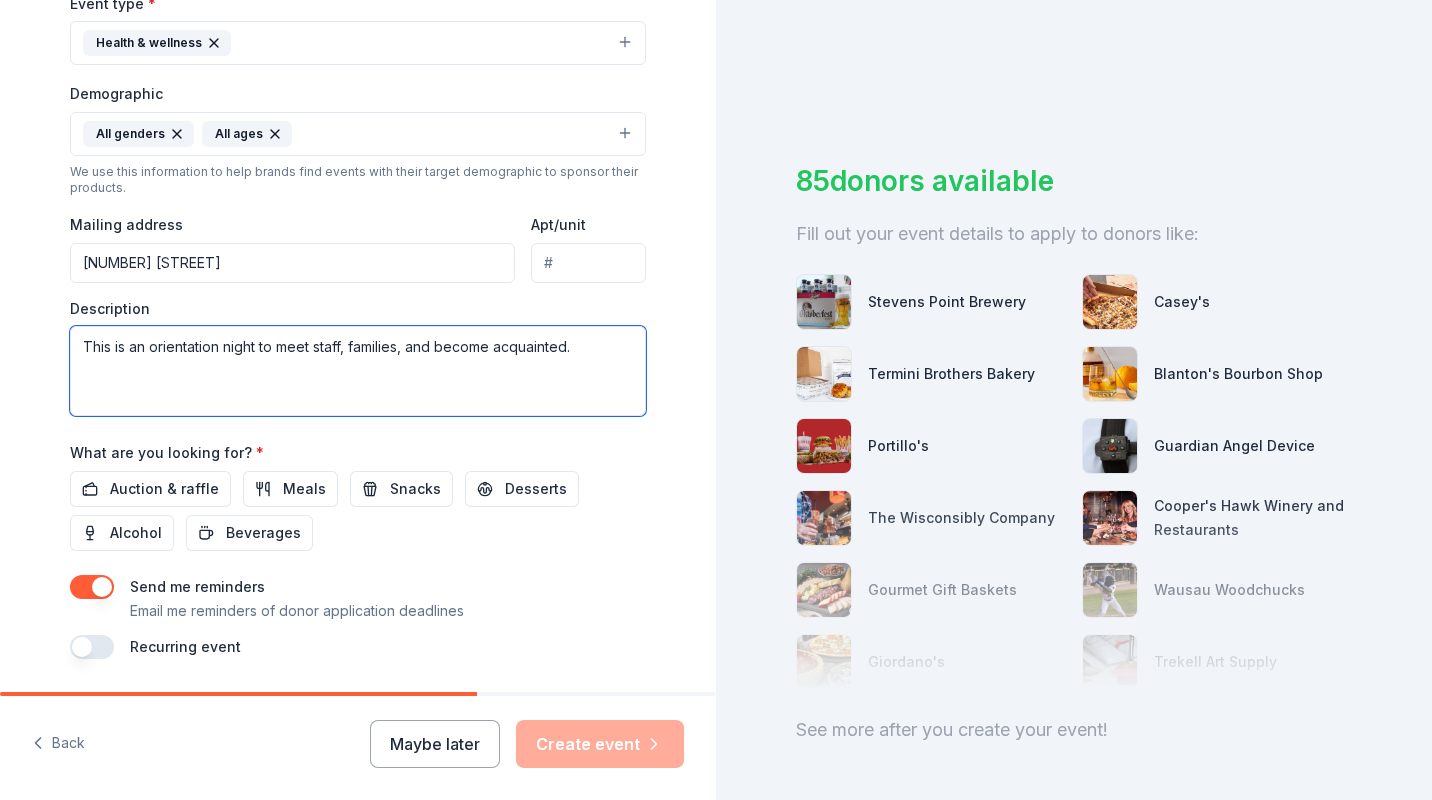 scroll, scrollTop: 543, scrollLeft: 0, axis: vertical 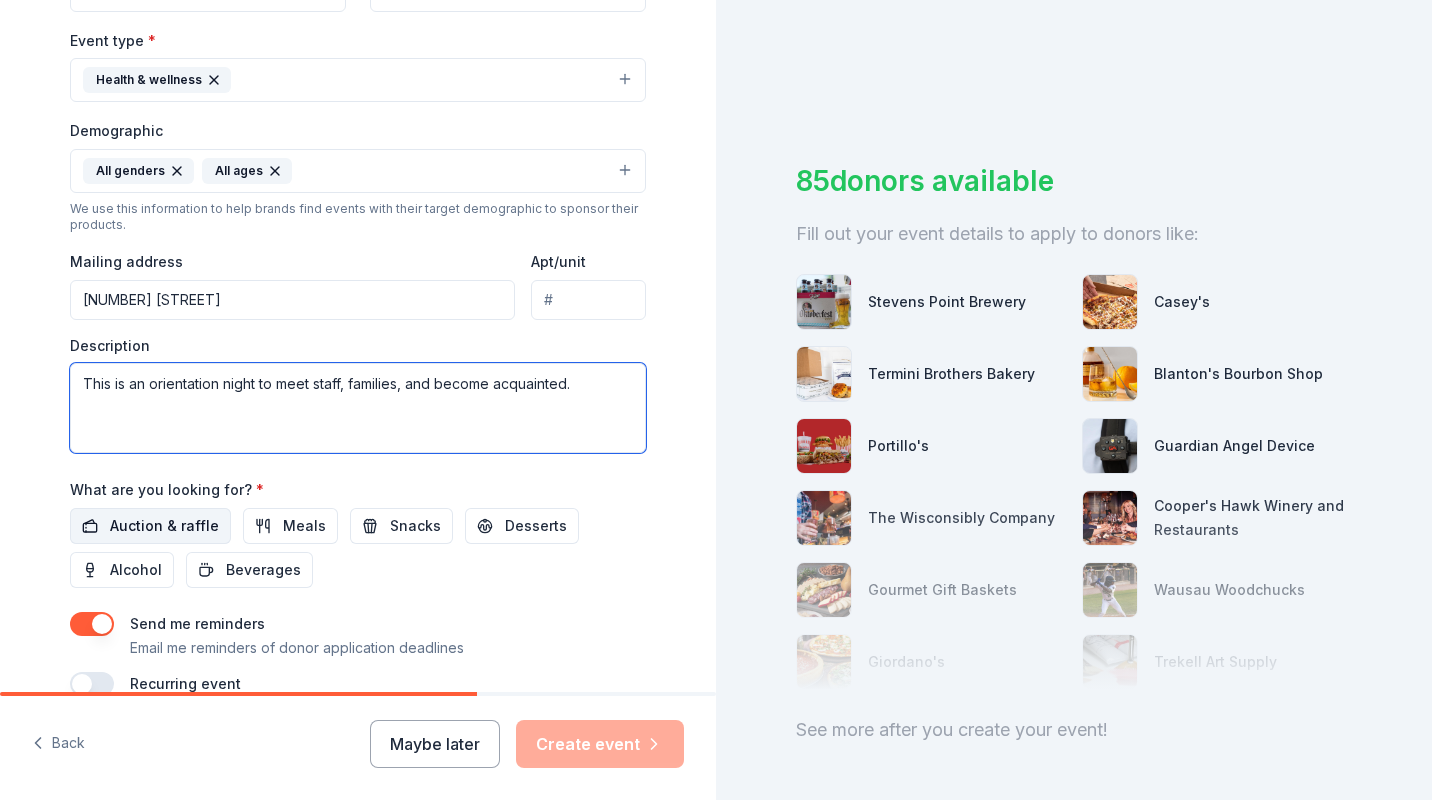 type on "This is an orientation night to meet staff, families, and become acquainted." 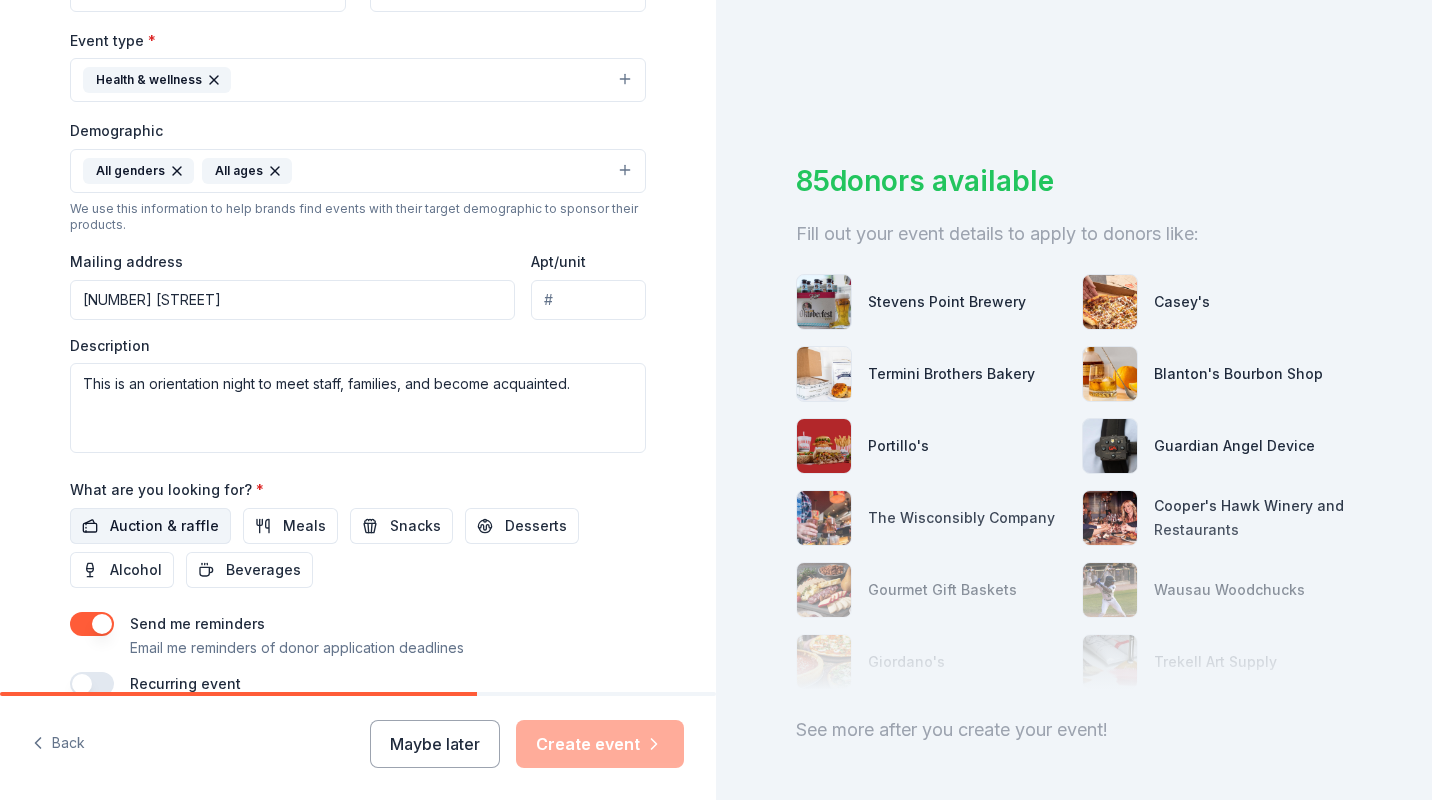 click on "Auction & raffle" at bounding box center (164, 526) 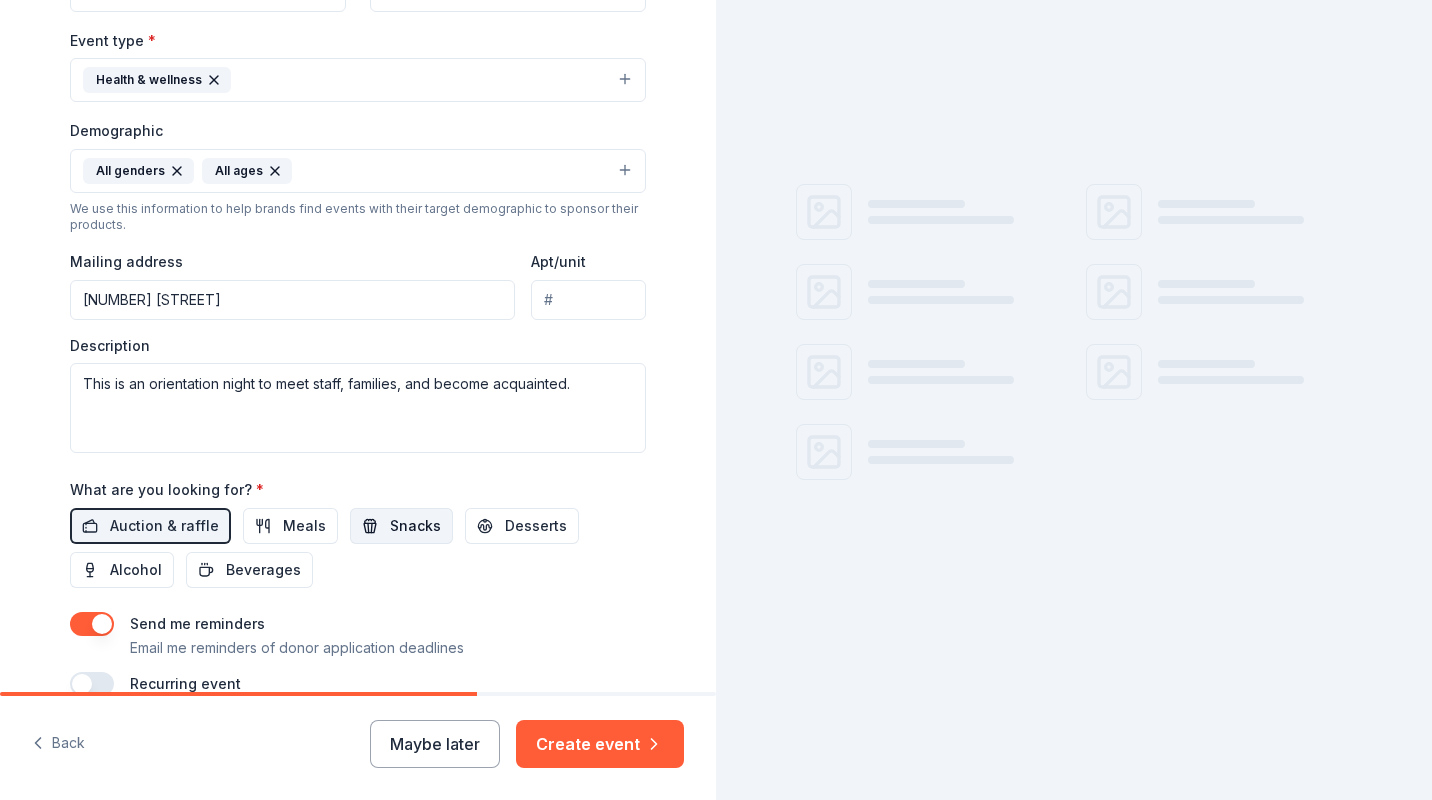 click on "Snacks" at bounding box center [415, 526] 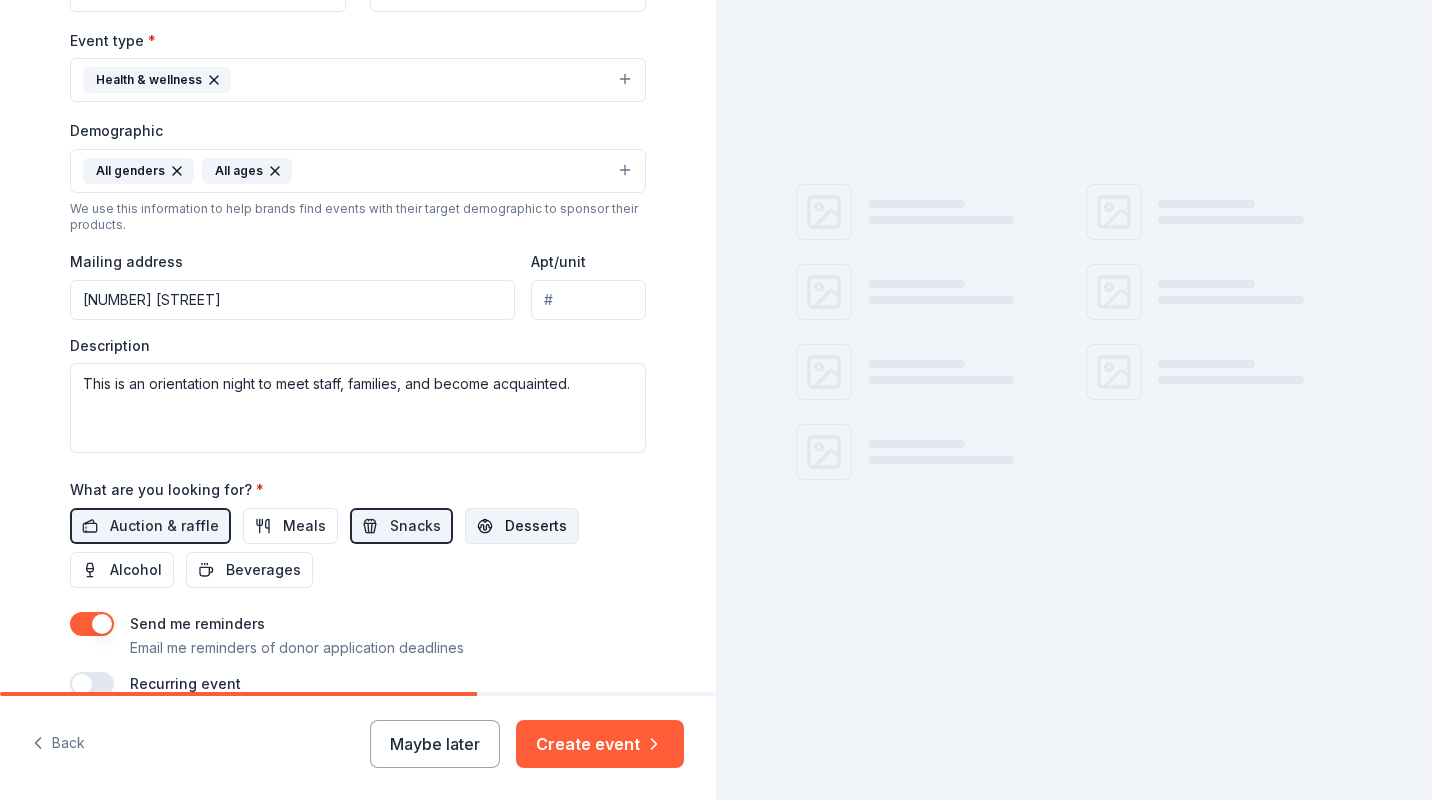 click on "Desserts" at bounding box center (536, 526) 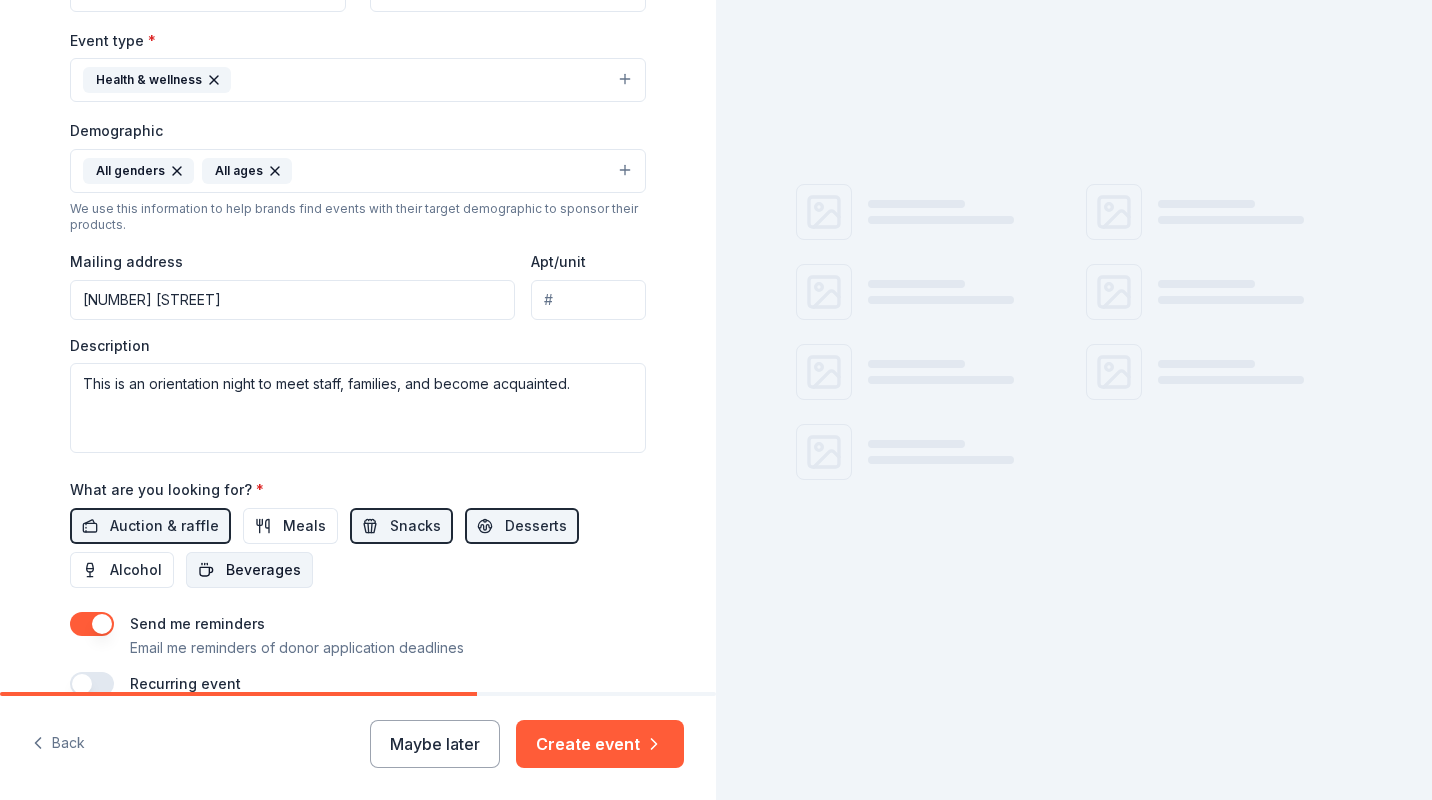 click on "Beverages" at bounding box center (263, 570) 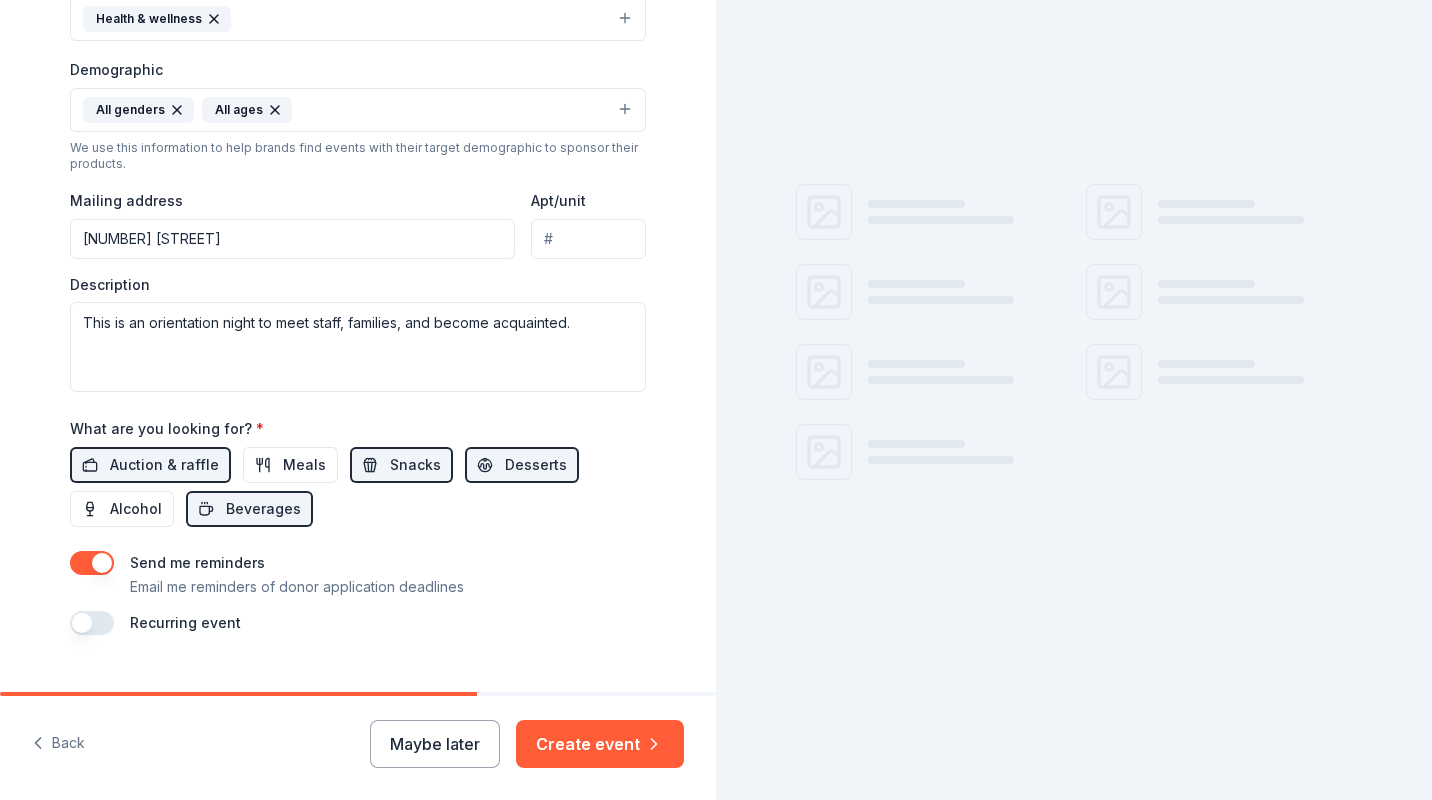 scroll, scrollTop: 643, scrollLeft: 0, axis: vertical 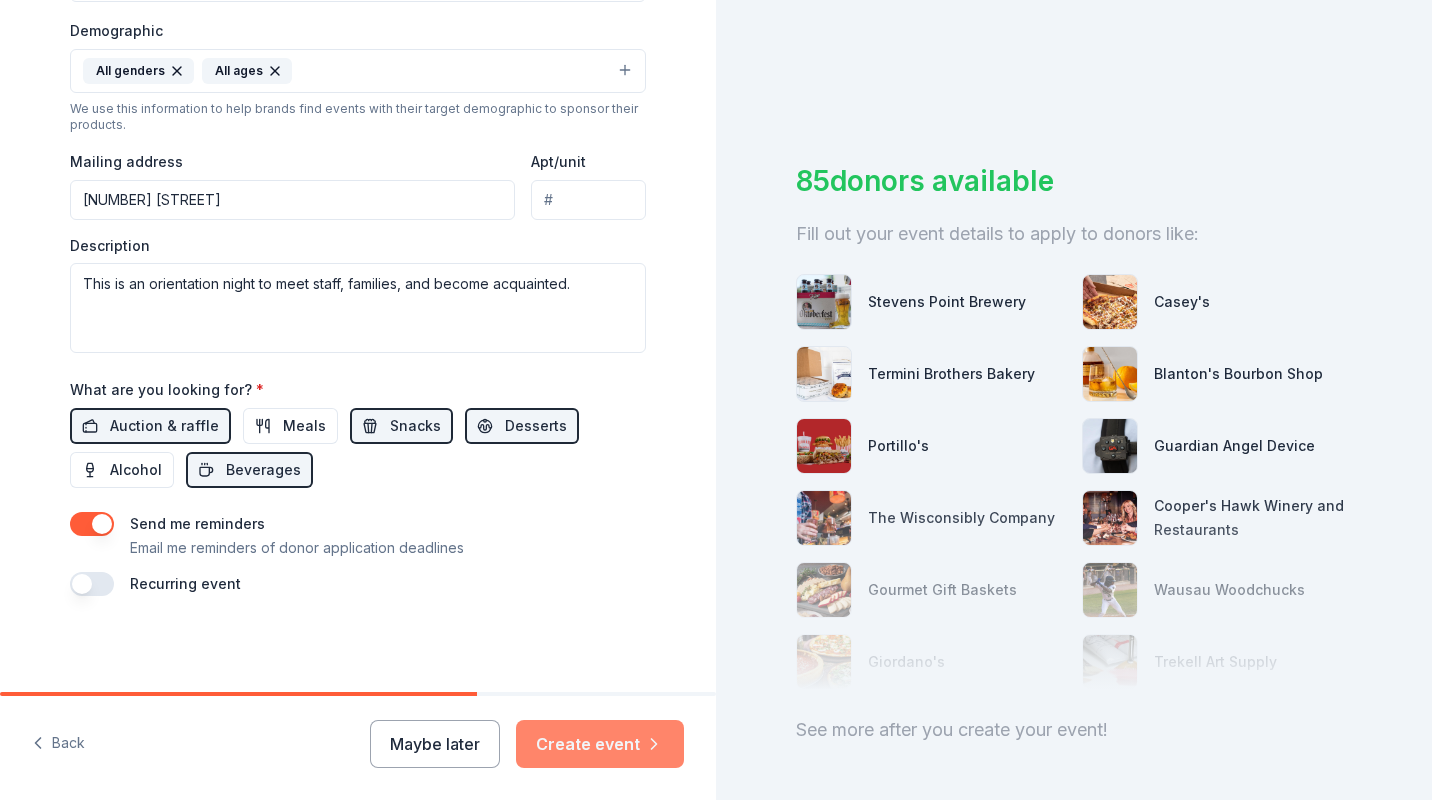 click on "Create event" at bounding box center [600, 744] 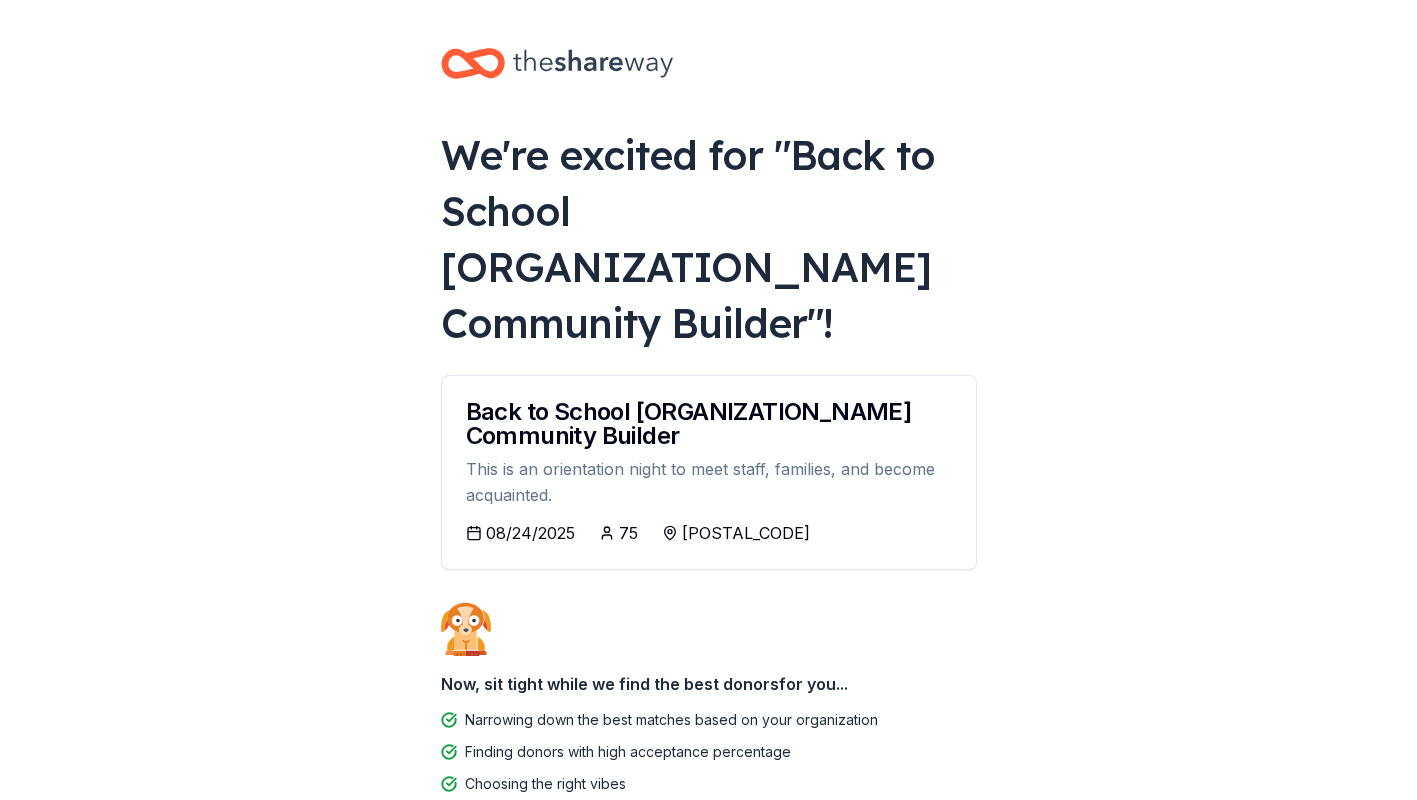 click 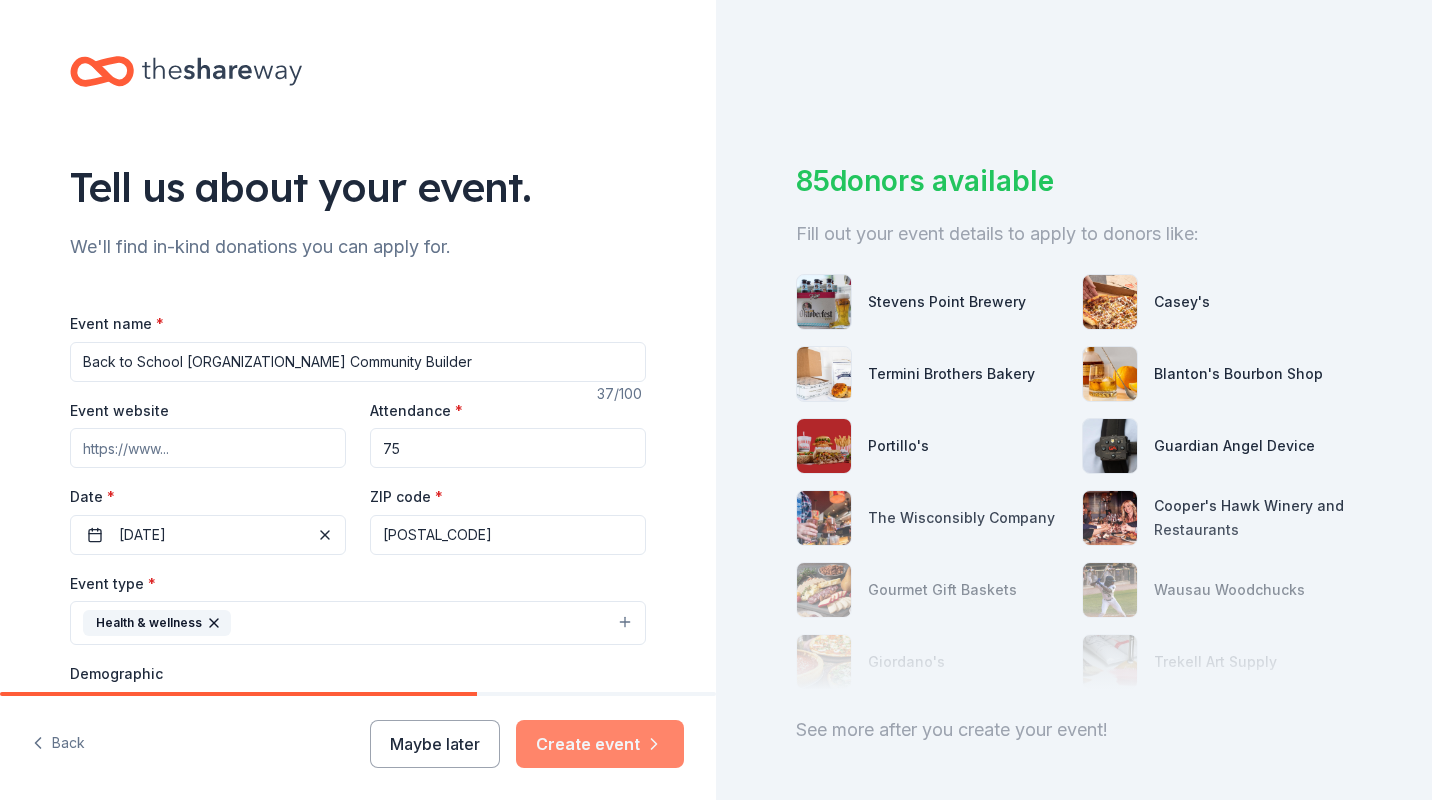 click on "Create event" at bounding box center (600, 744) 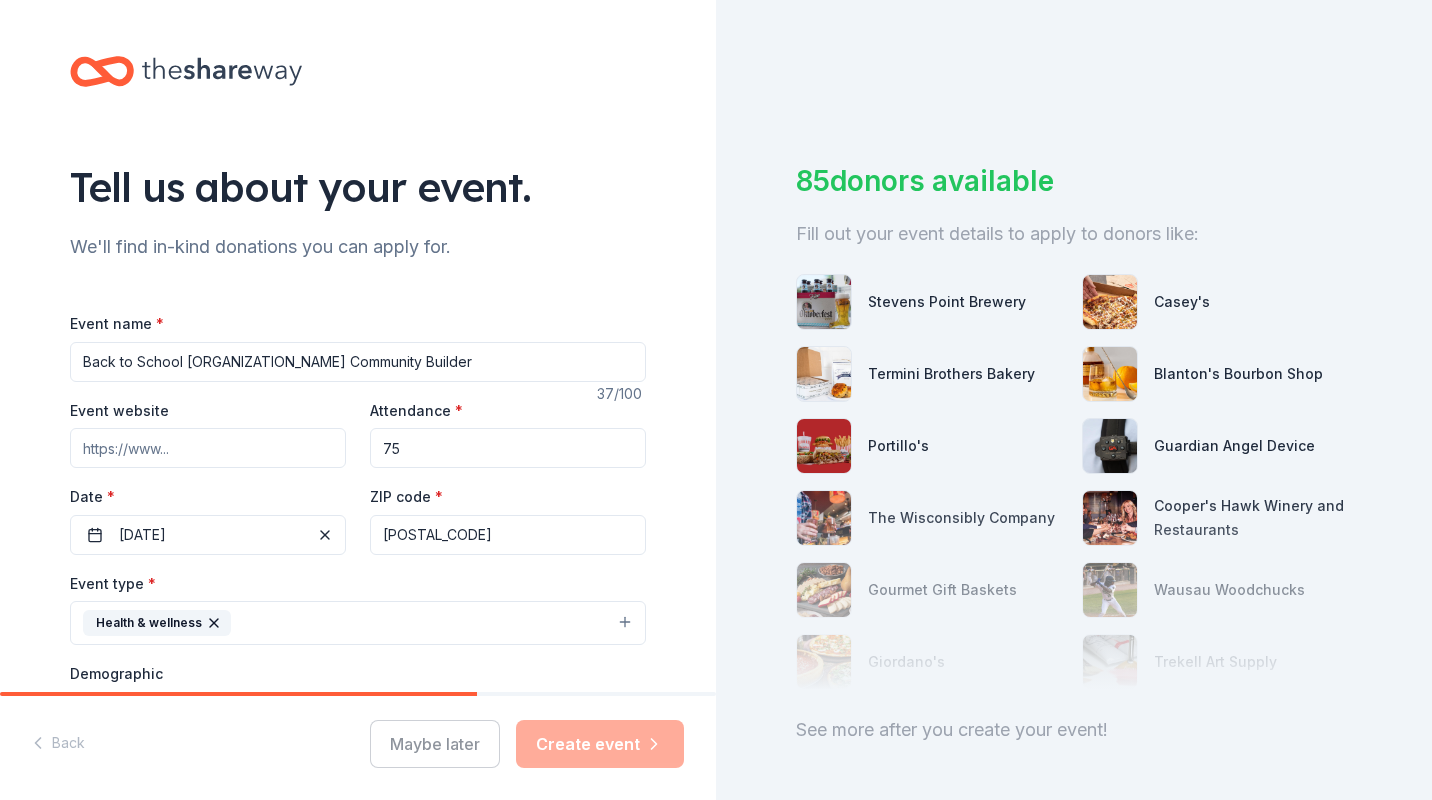 click on "Maybe later Create event" at bounding box center [527, 744] 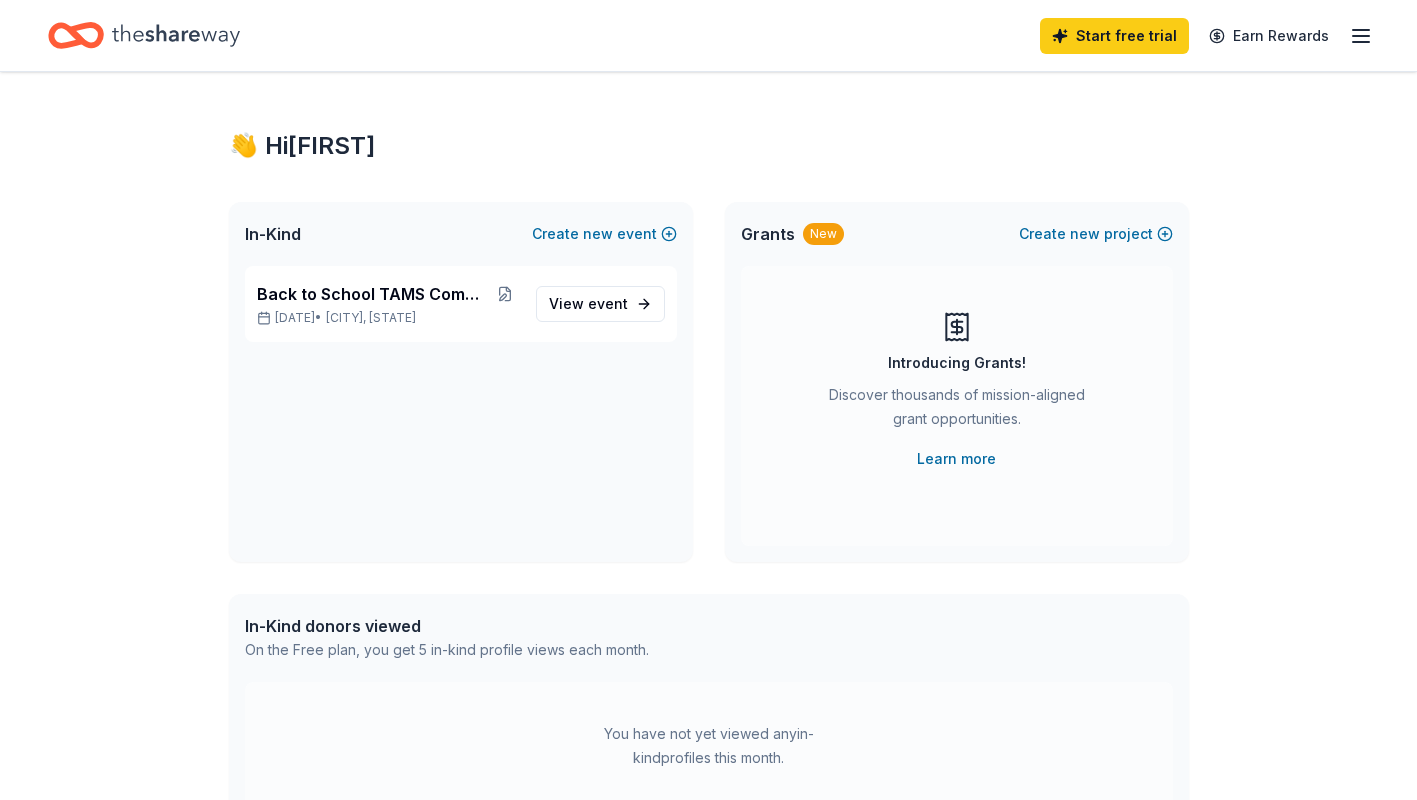 scroll, scrollTop: 0, scrollLeft: 0, axis: both 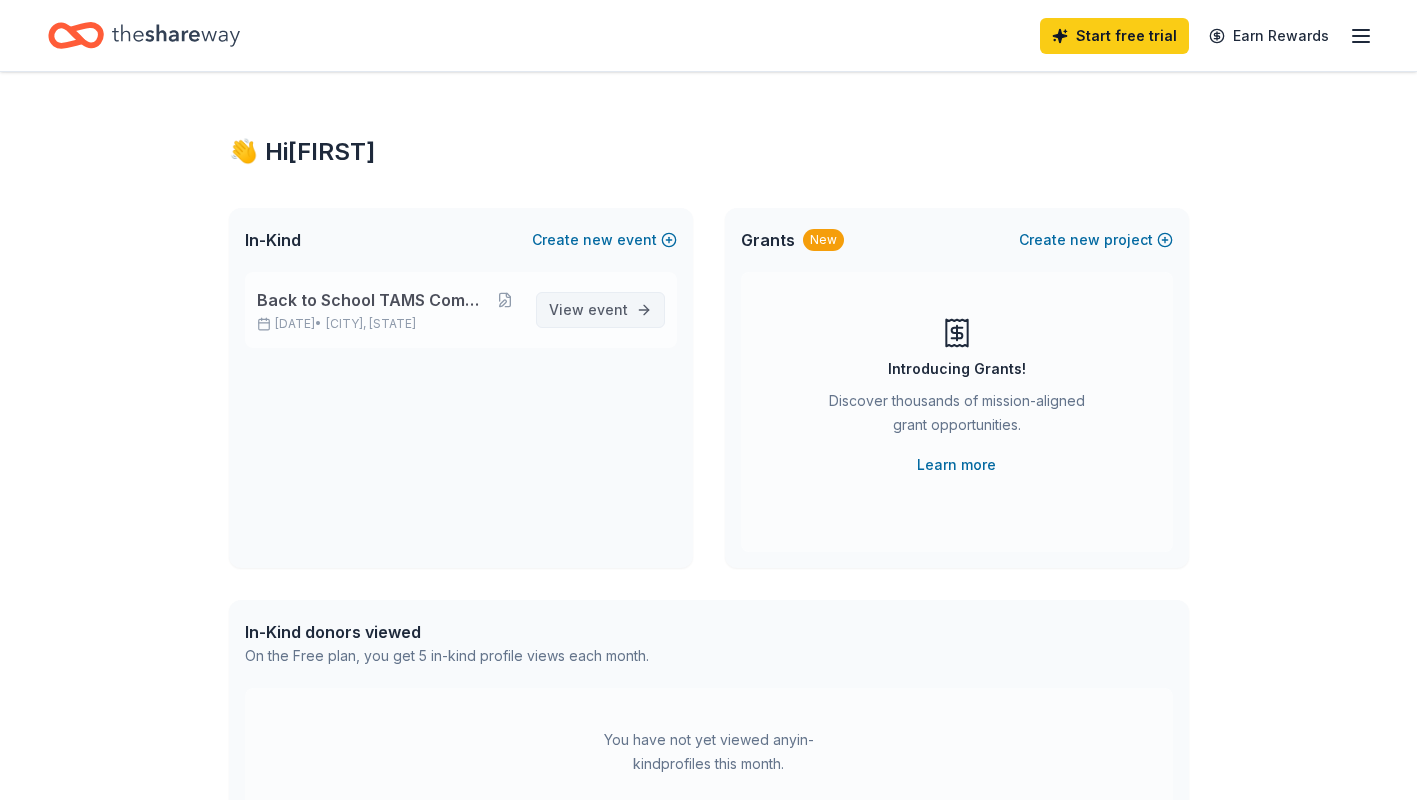 click on "View   event" at bounding box center [588, 310] 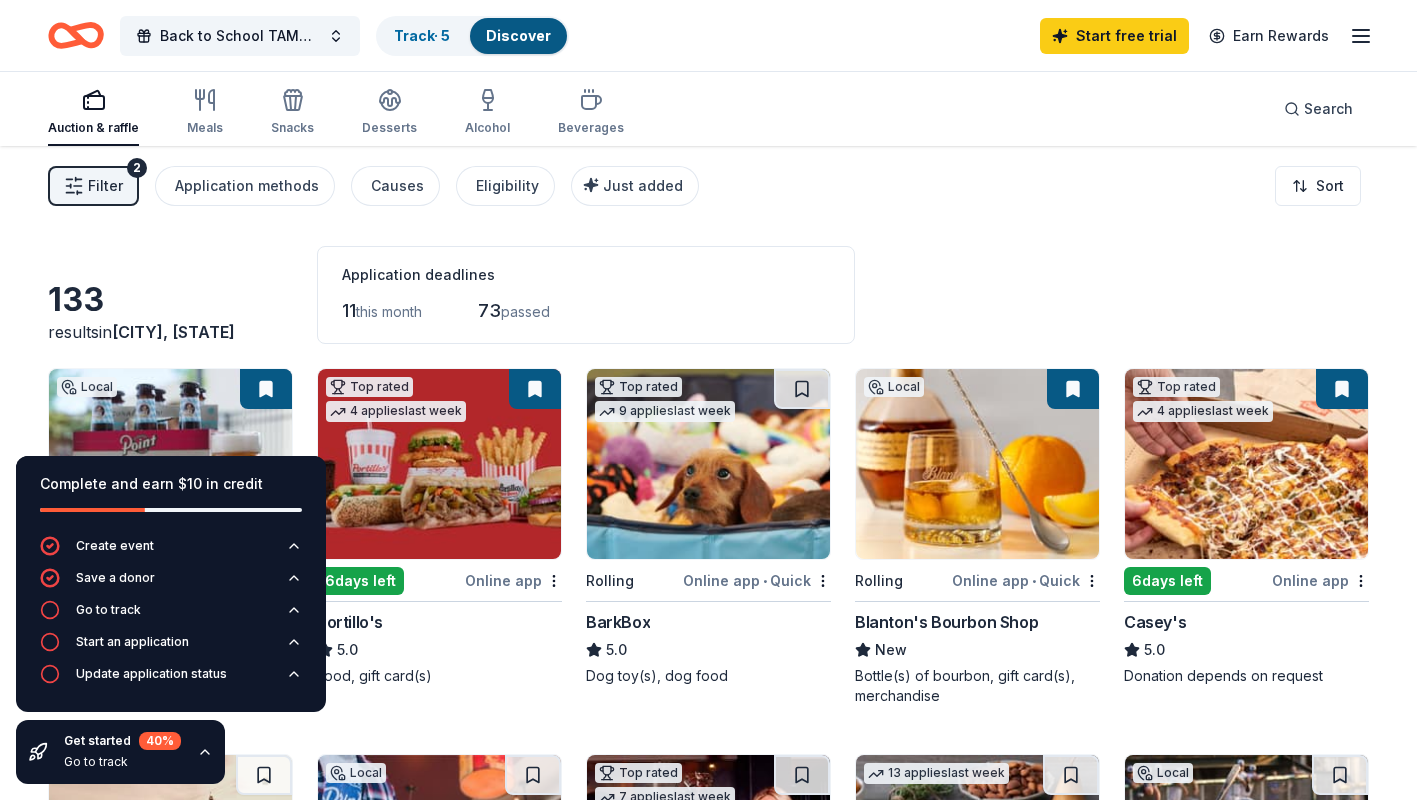 click on "133 results  in  Wyeville, WI Application deadlines 11  this month 73  passed" at bounding box center (708, 295) 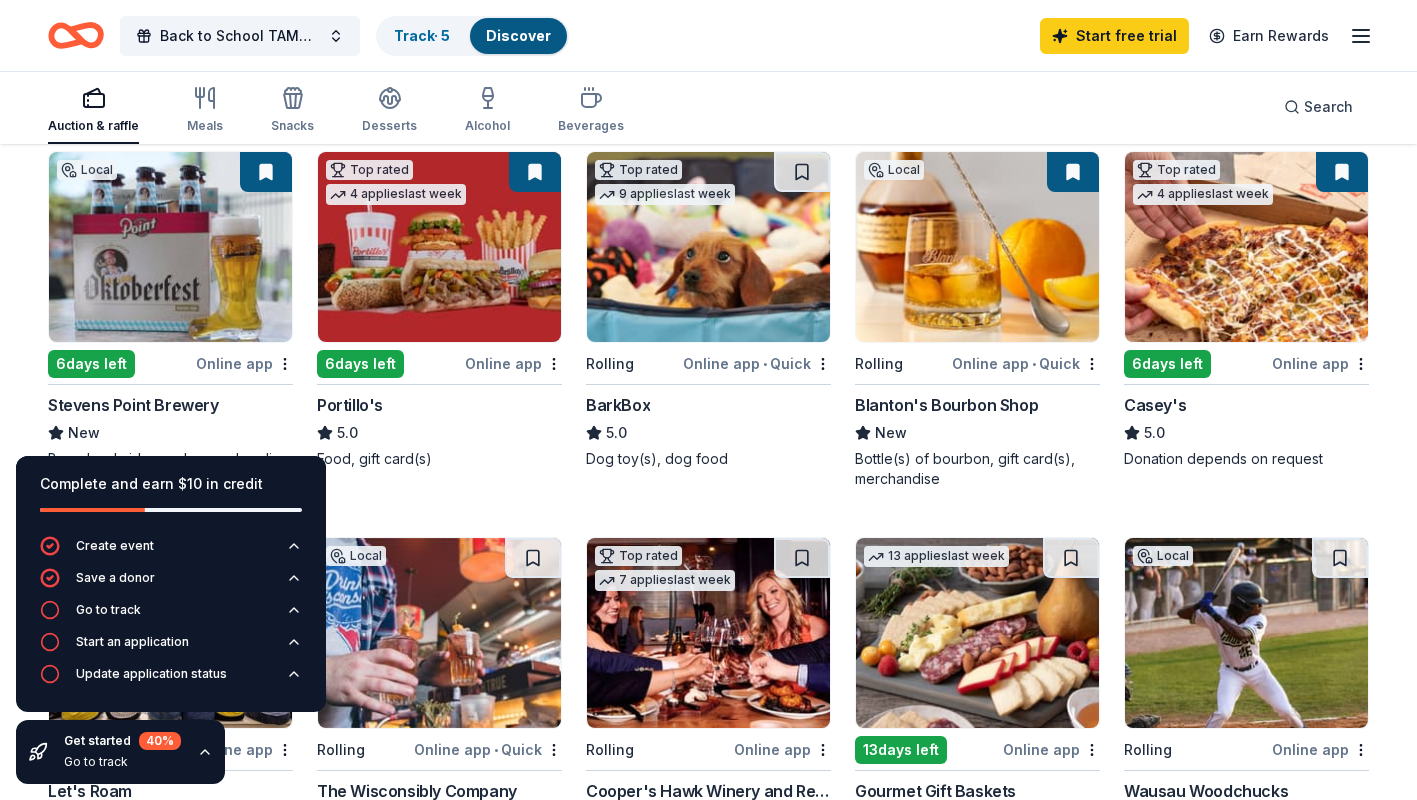 scroll, scrollTop: 194, scrollLeft: 0, axis: vertical 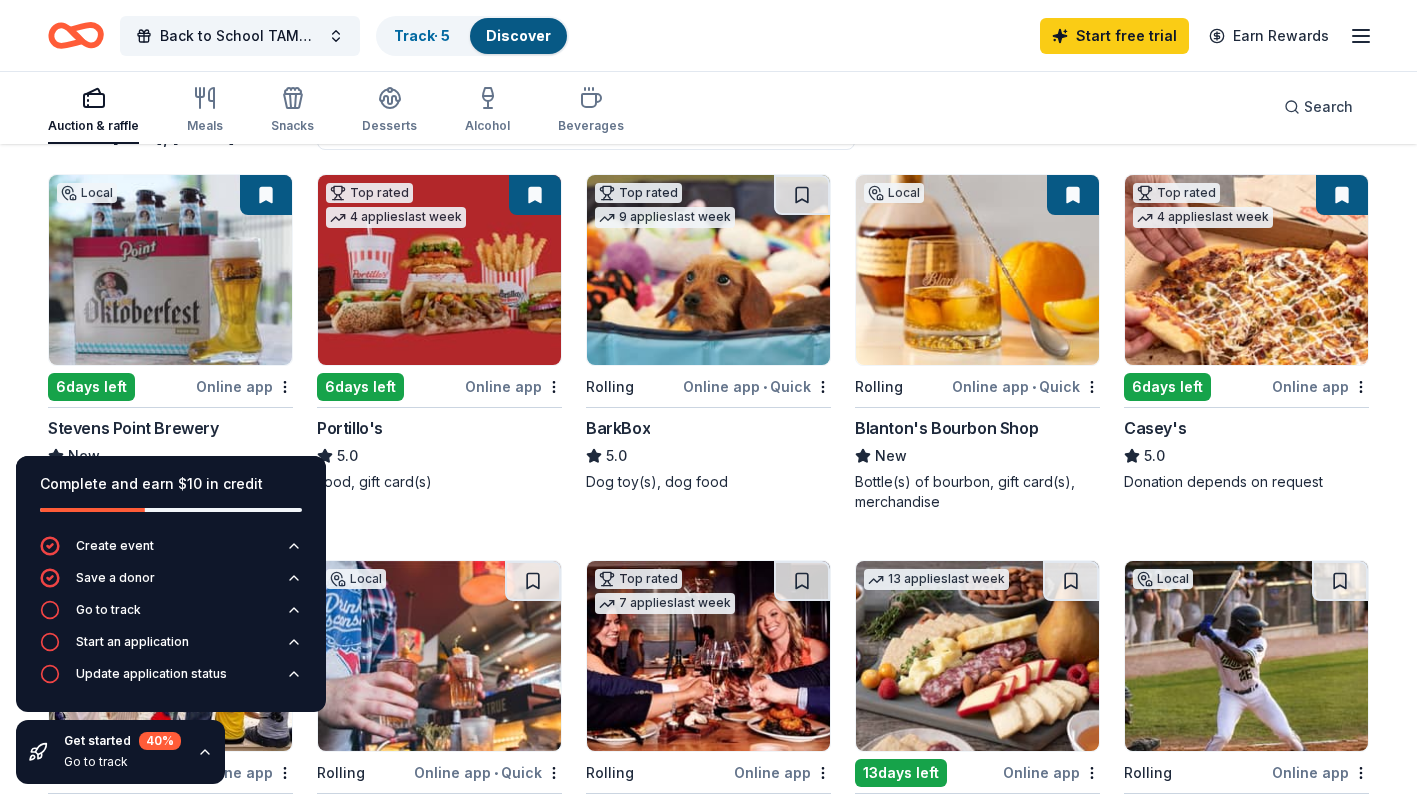 click on "Online app" at bounding box center (1320, 386) 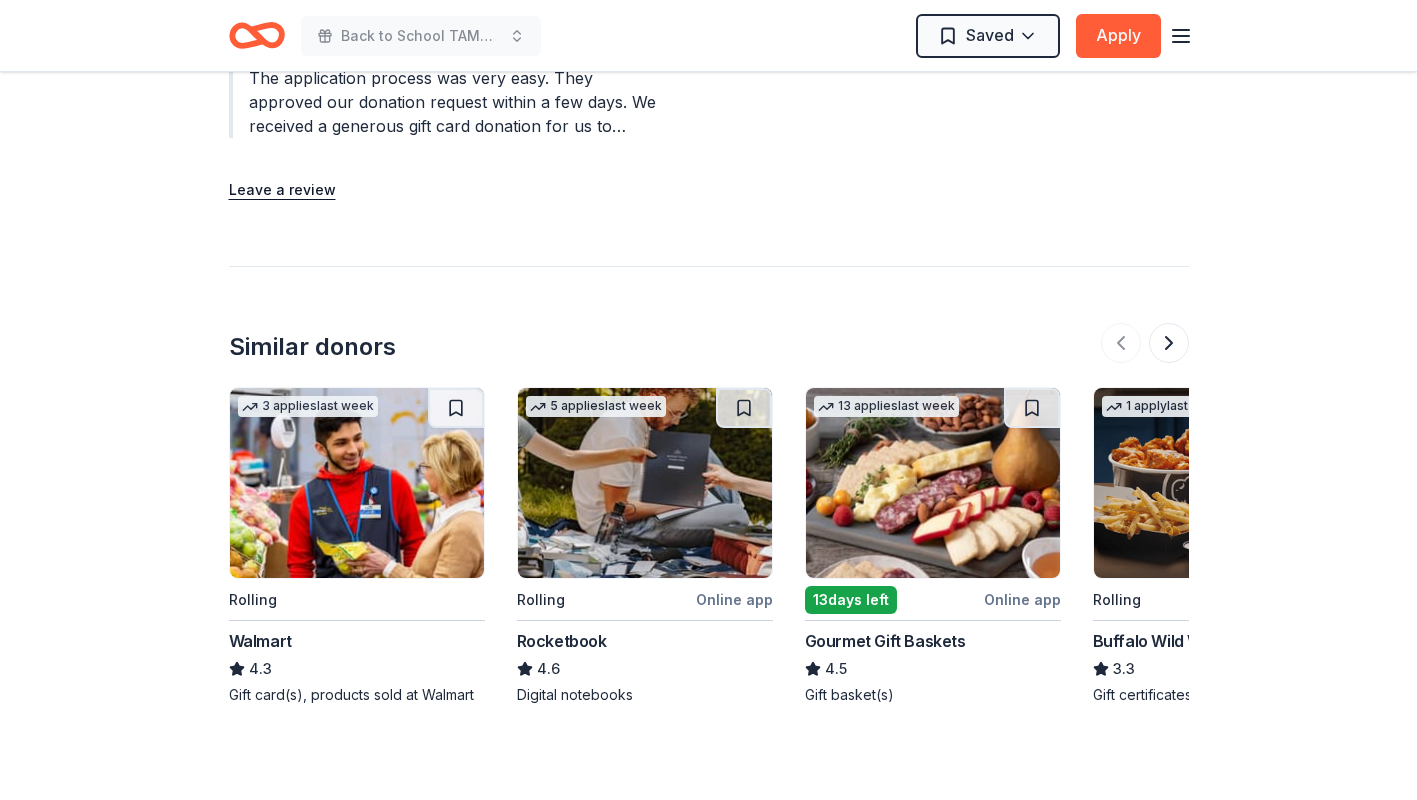scroll, scrollTop: 2557, scrollLeft: 0, axis: vertical 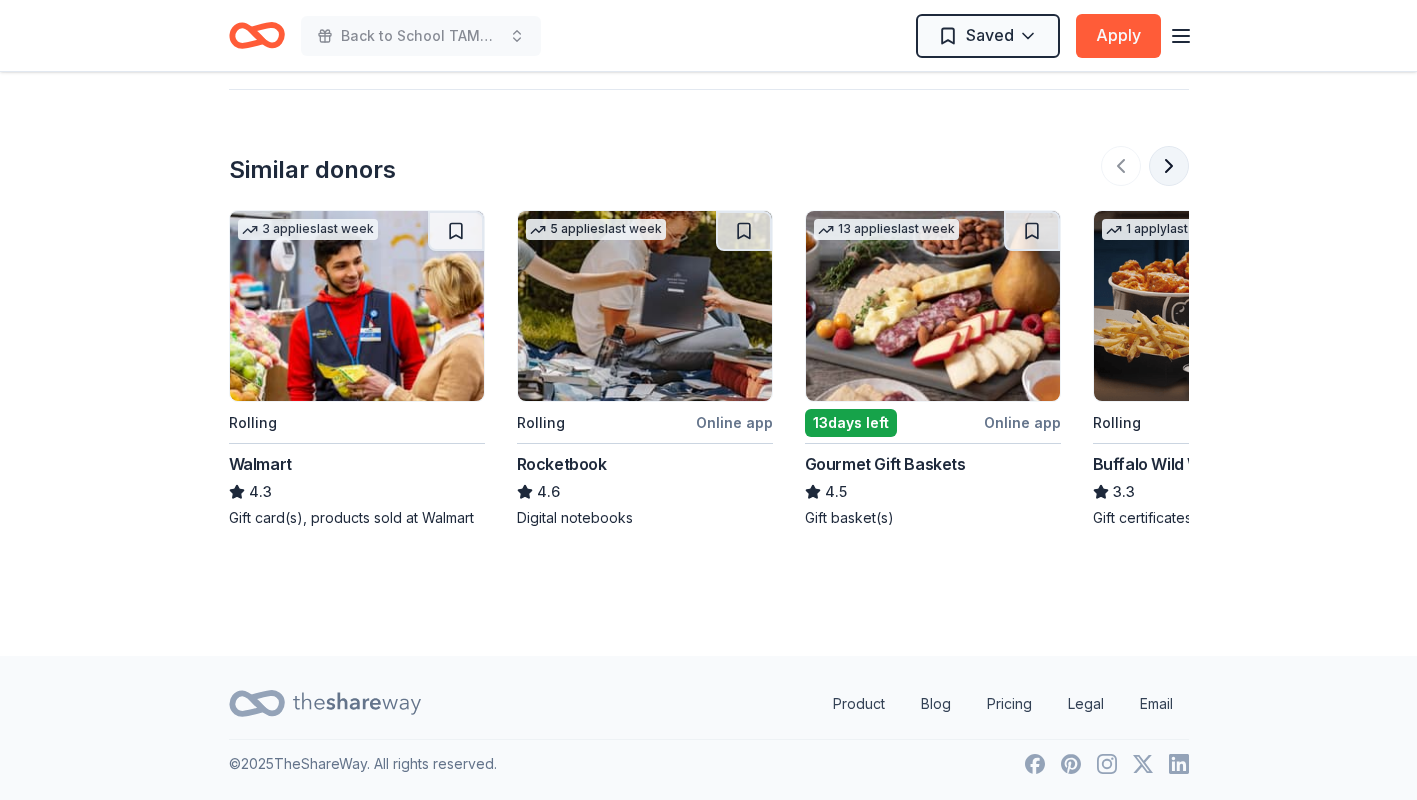 click at bounding box center [1169, 166] 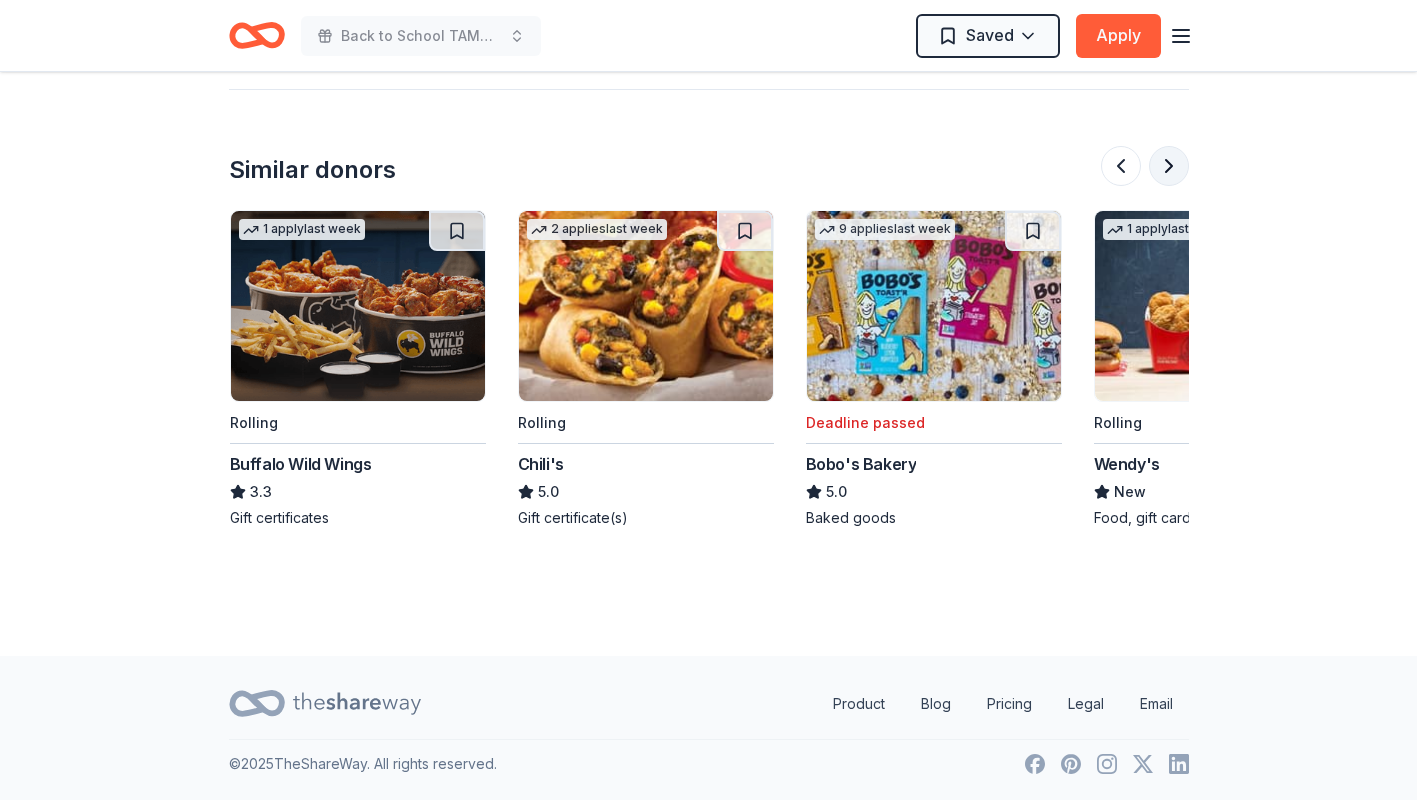 scroll, scrollTop: 0, scrollLeft: 864, axis: horizontal 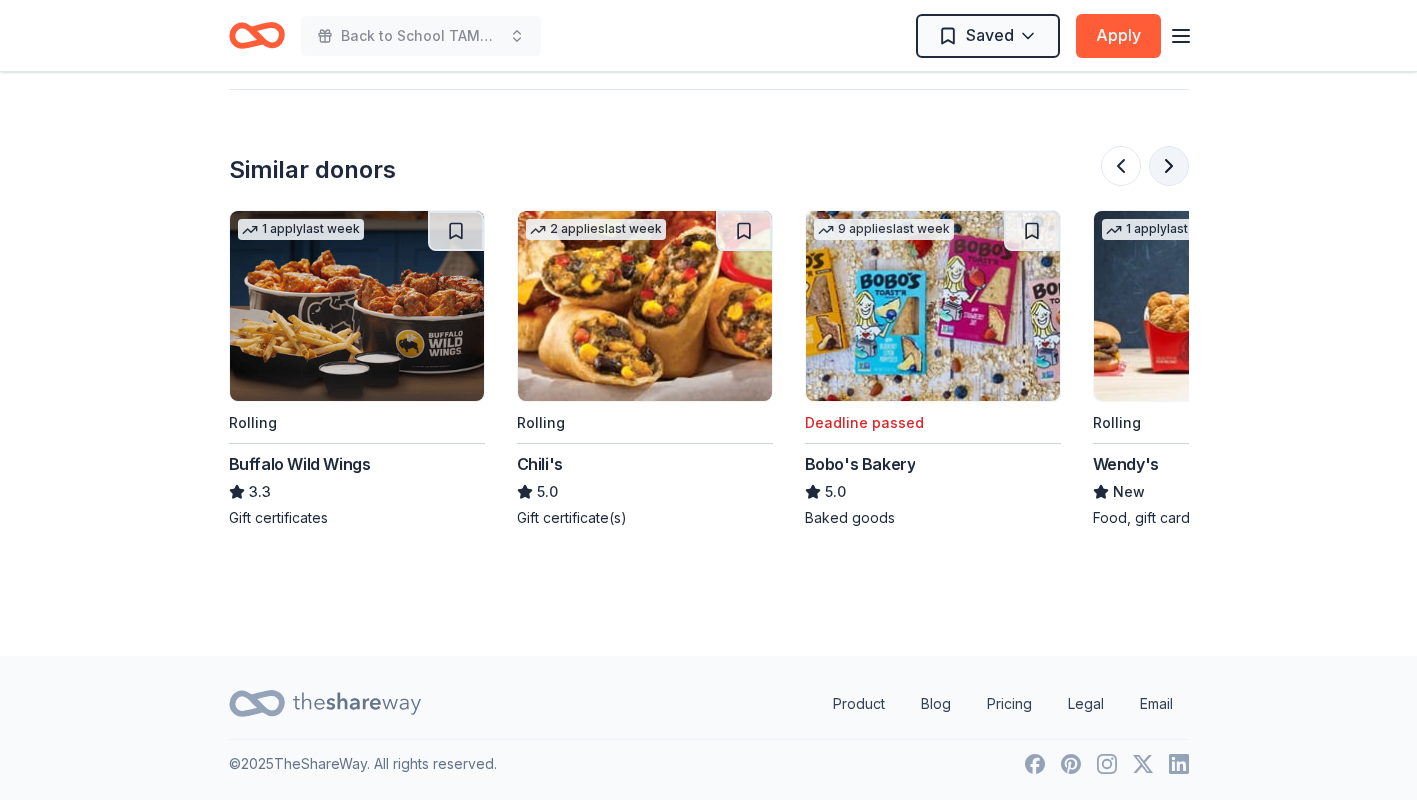 click at bounding box center [1169, 166] 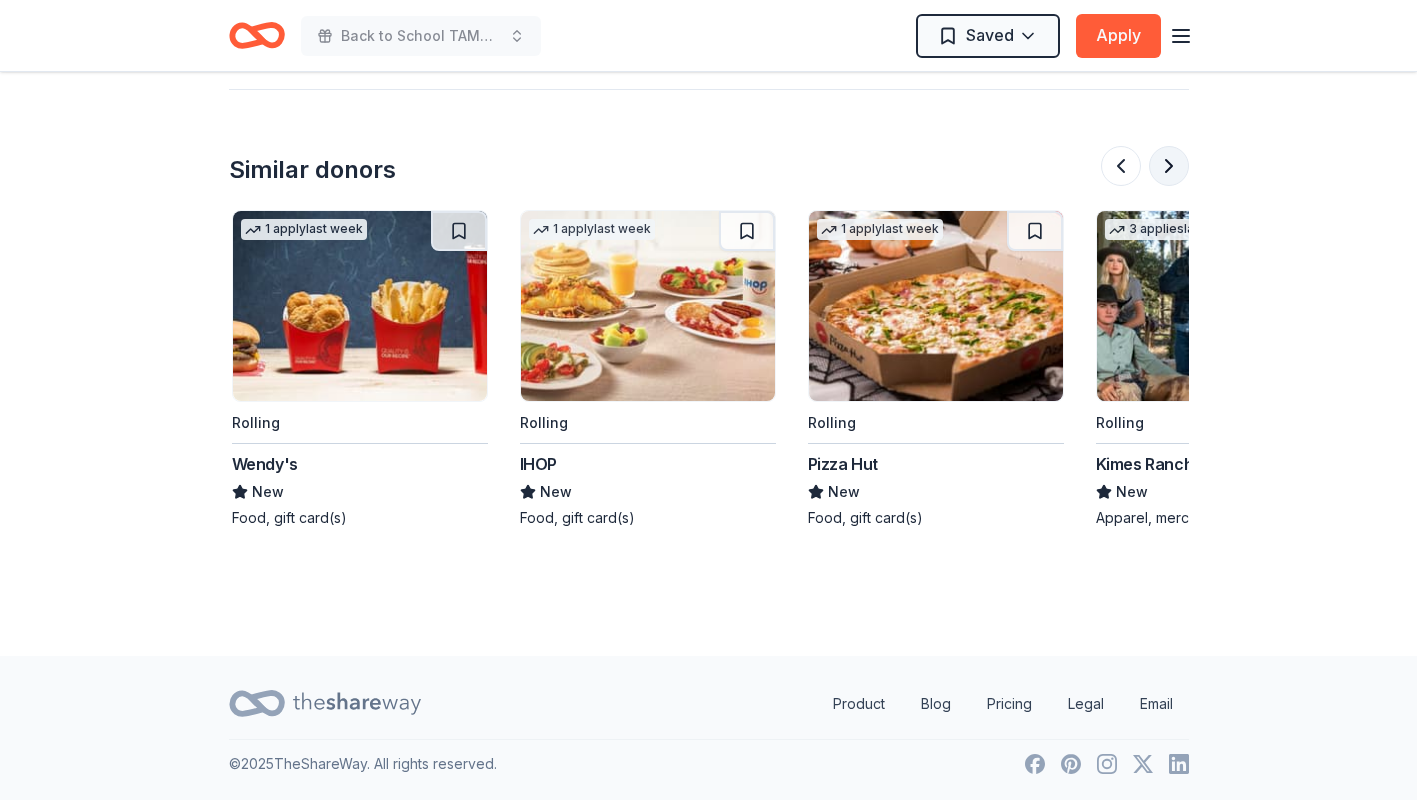 scroll, scrollTop: 0, scrollLeft: 1728, axis: horizontal 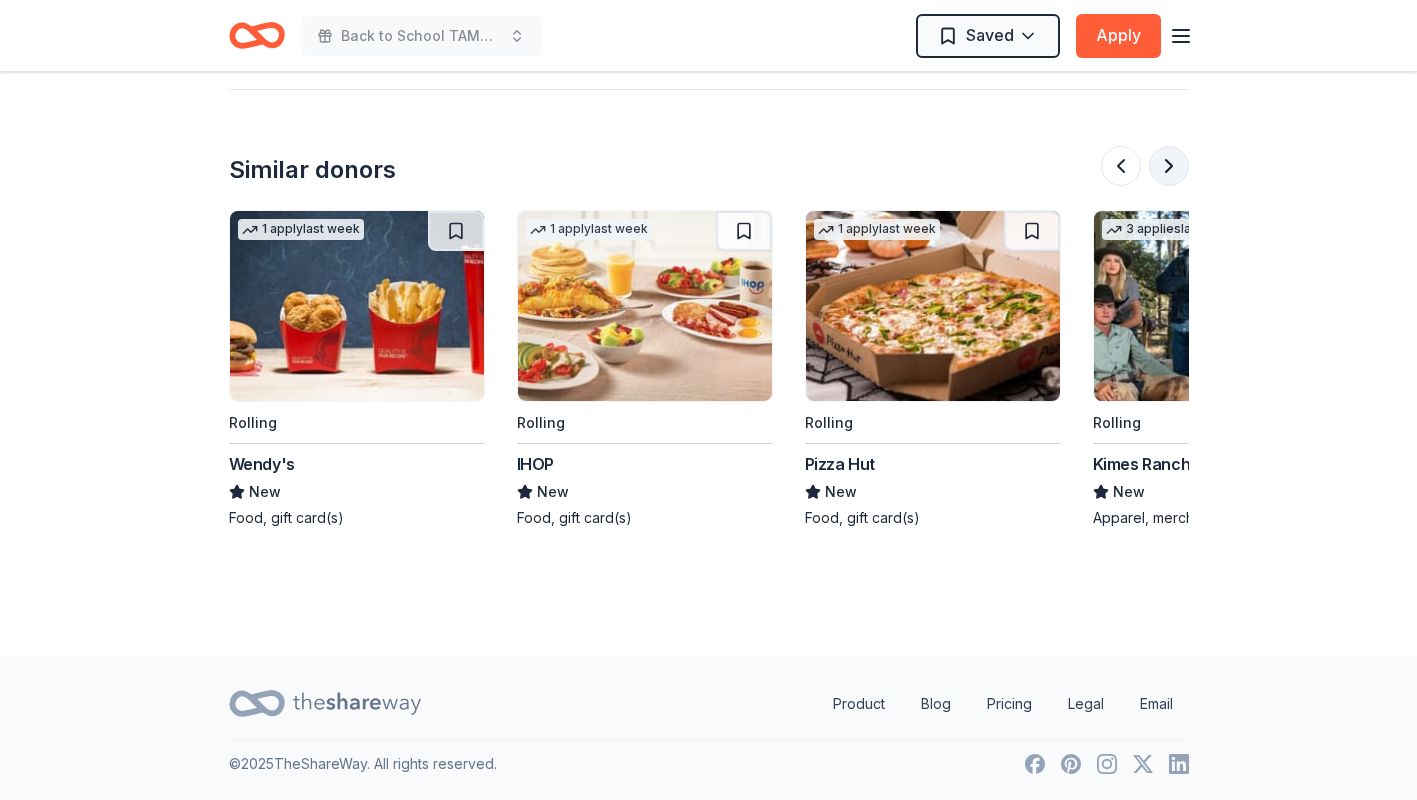 click at bounding box center (1169, 166) 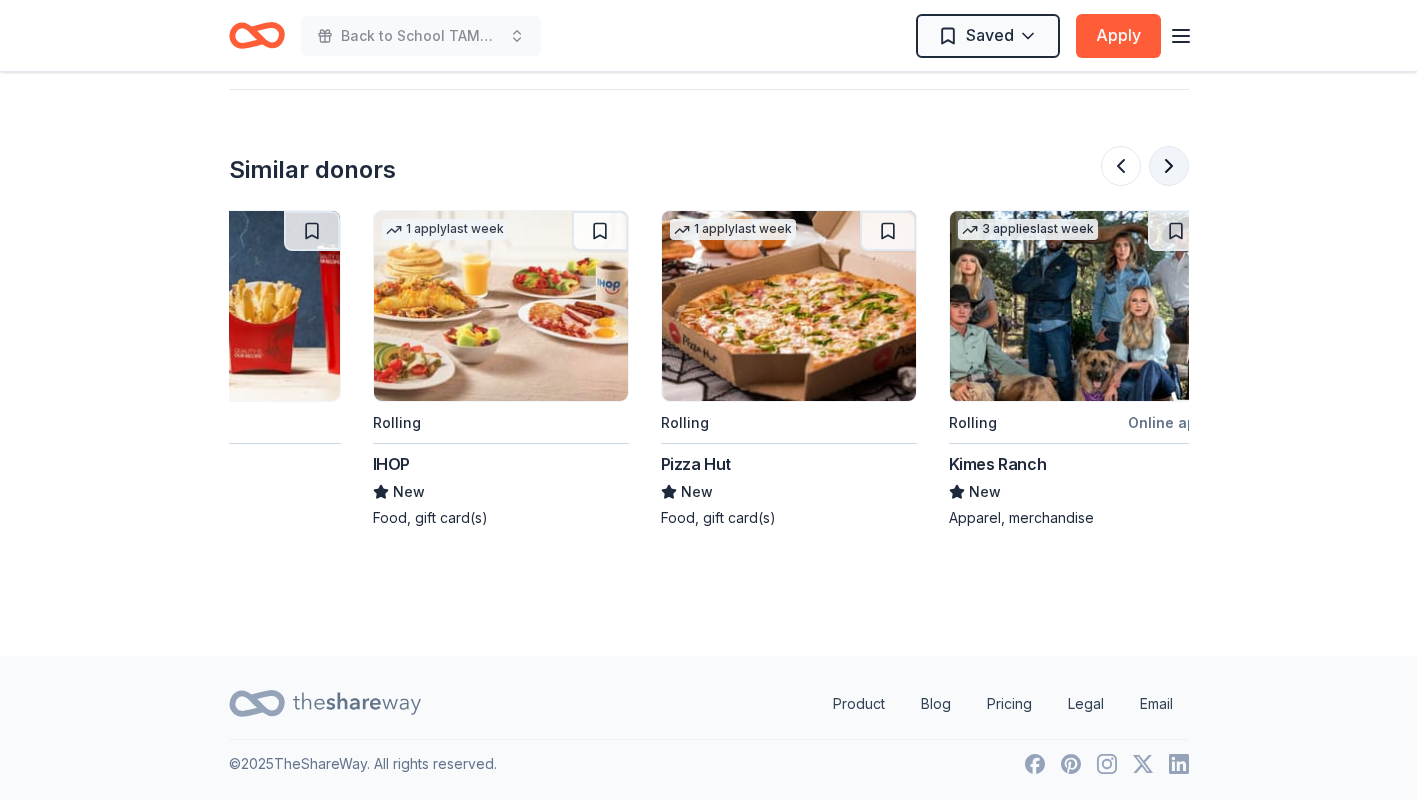 scroll, scrollTop: 0, scrollLeft: 1888, axis: horizontal 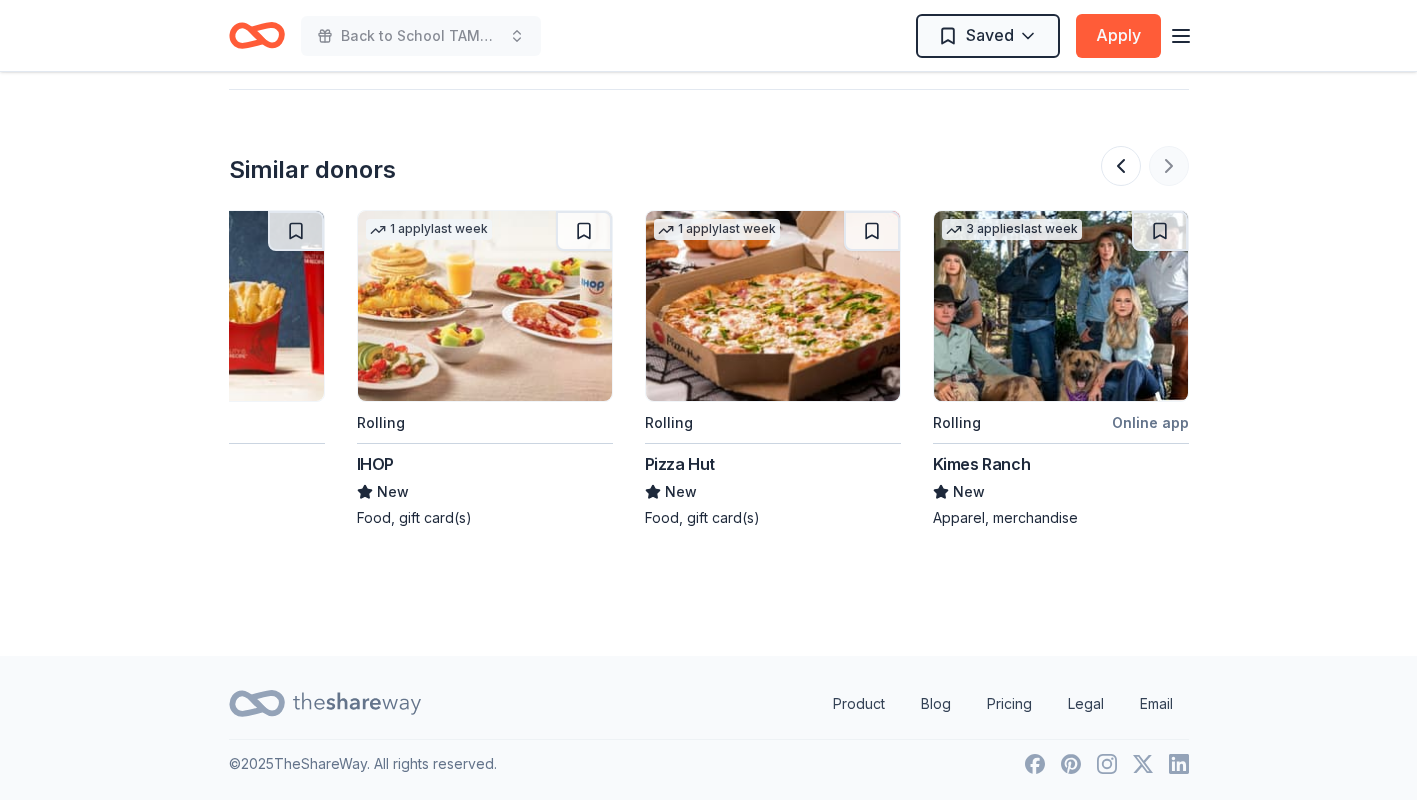 click at bounding box center (1145, 166) 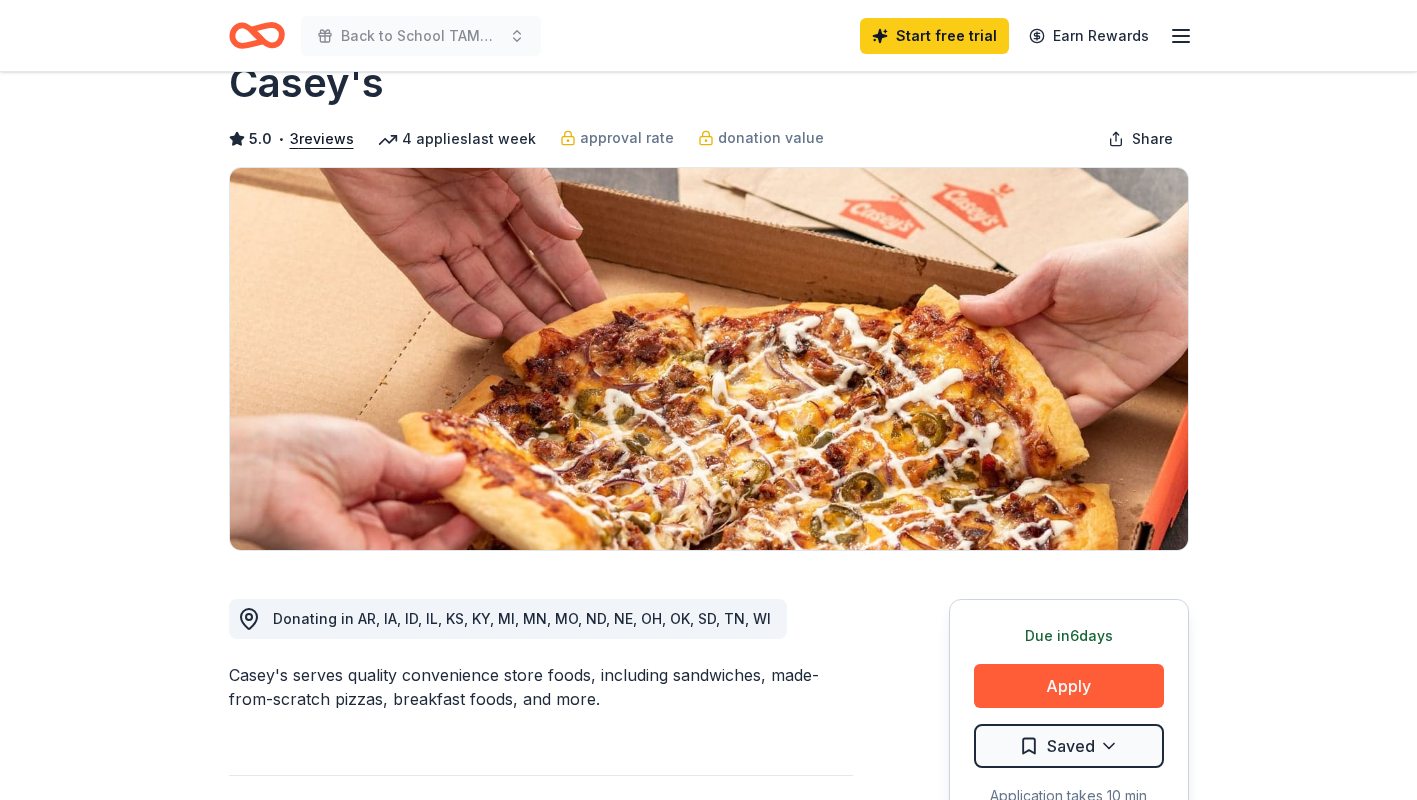 scroll, scrollTop: 0, scrollLeft: 0, axis: both 